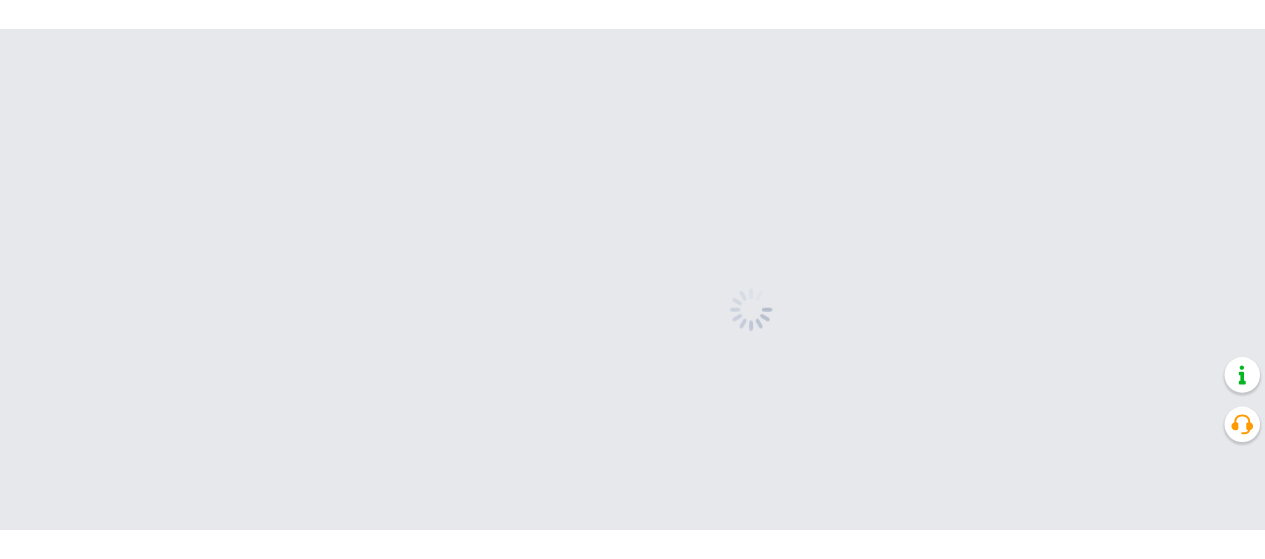 scroll, scrollTop: 0, scrollLeft: 0, axis: both 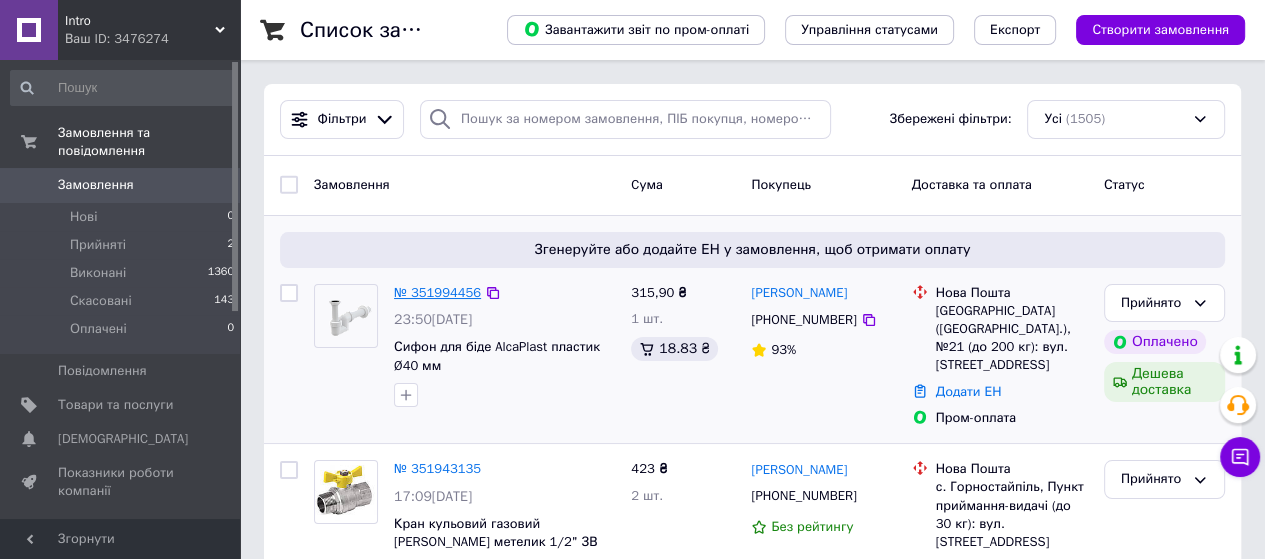 click on "№ 351994456" at bounding box center (437, 292) 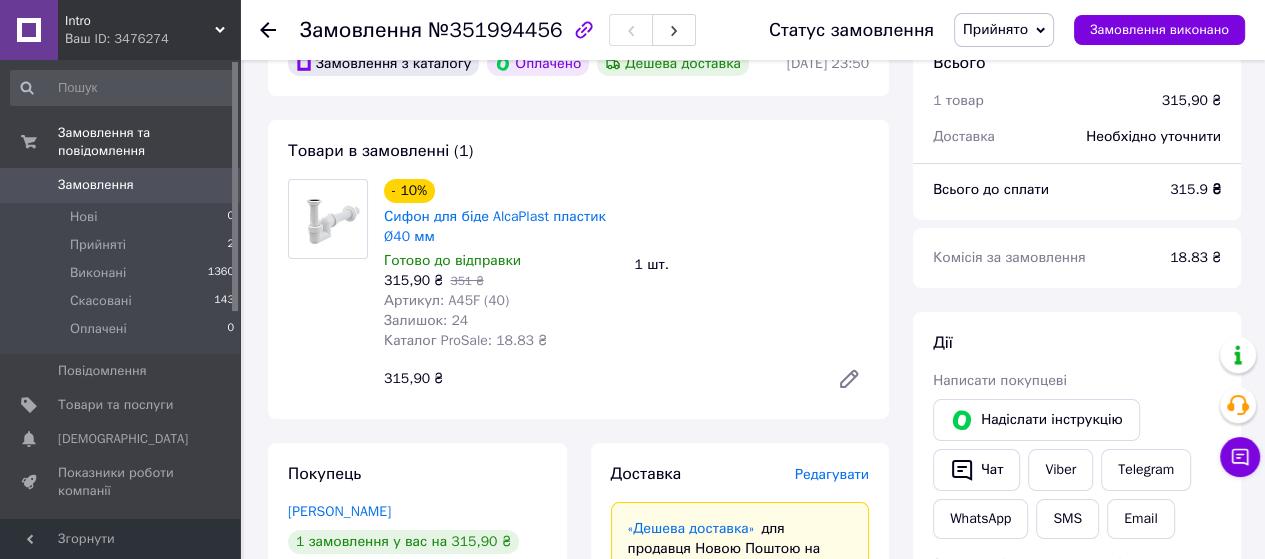 scroll, scrollTop: 400, scrollLeft: 0, axis: vertical 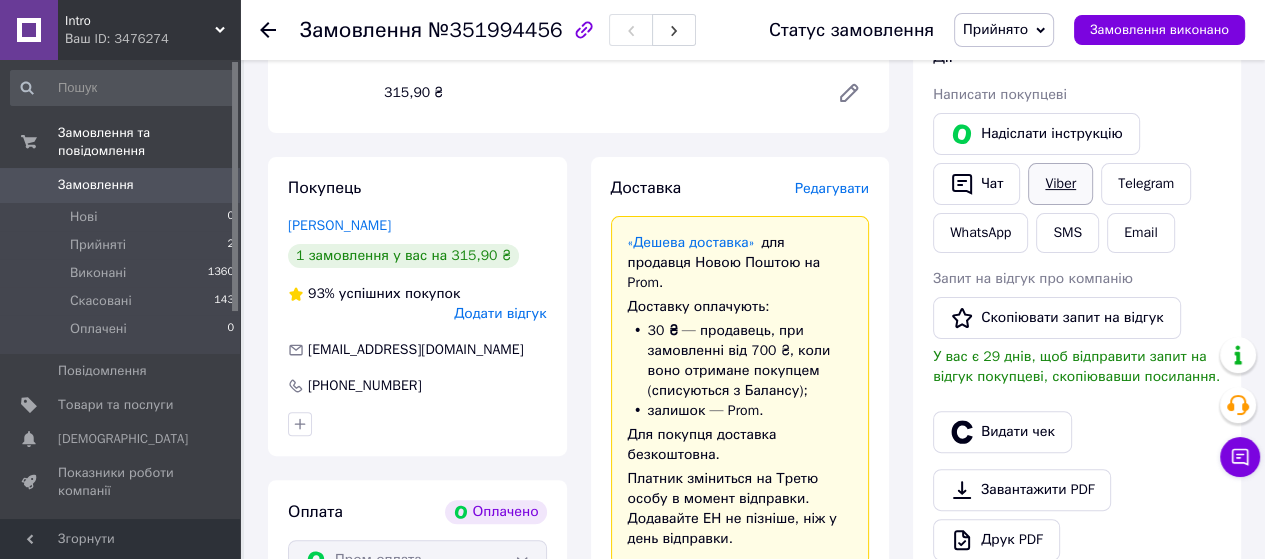 click on "Viber" at bounding box center (1060, 184) 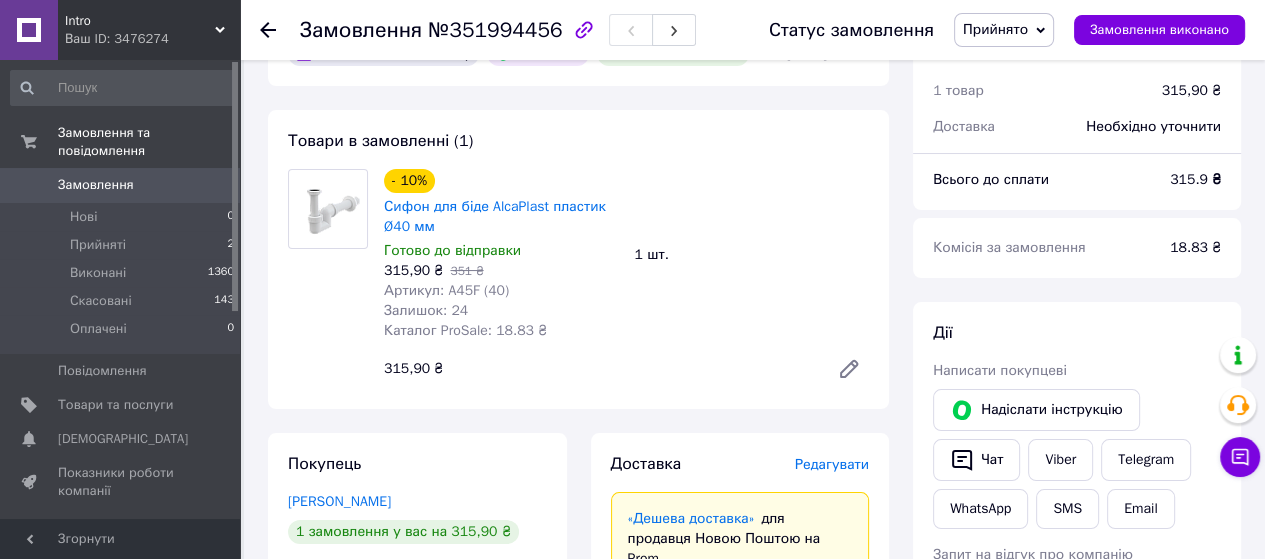 scroll, scrollTop: 100, scrollLeft: 0, axis: vertical 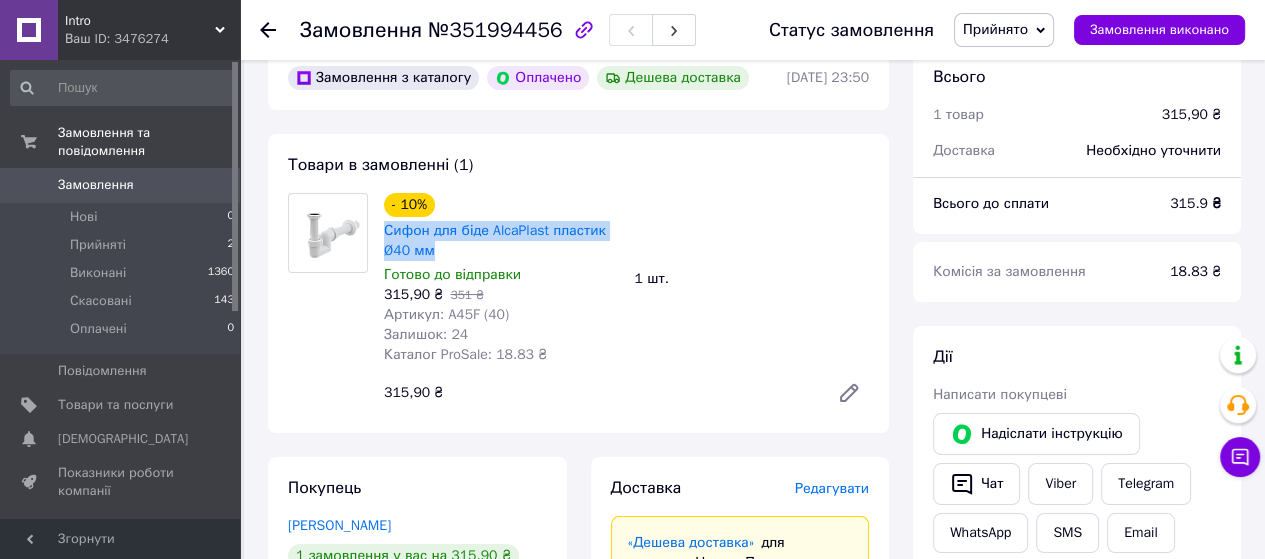 drag, startPoint x: 382, startPoint y: 227, endPoint x: 464, endPoint y: 251, distance: 85.44004 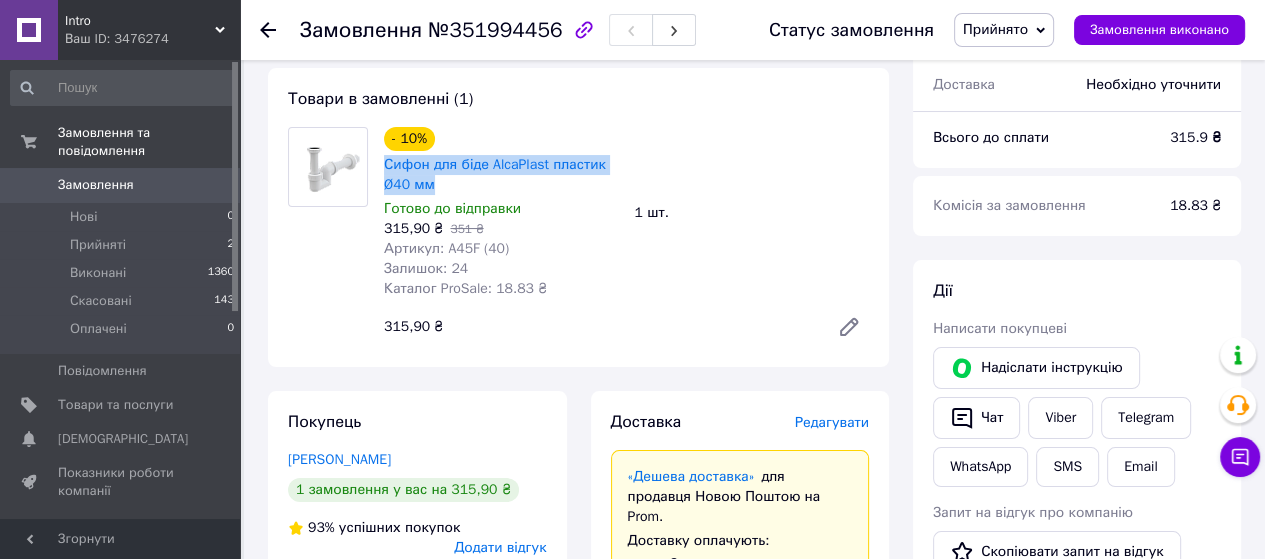 scroll, scrollTop: 200, scrollLeft: 0, axis: vertical 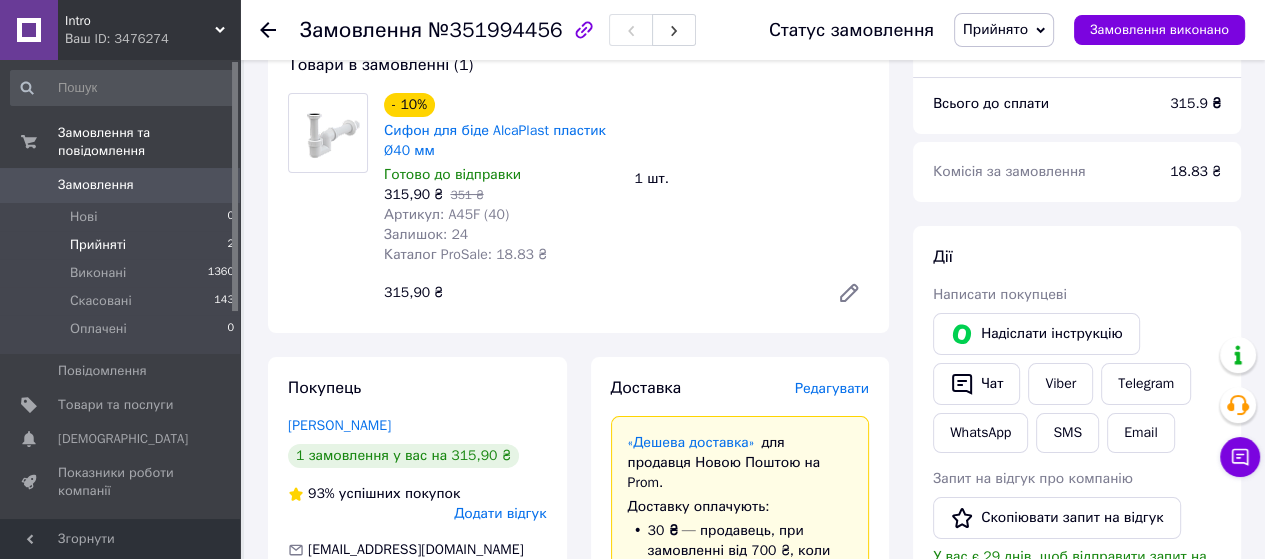 click on "Прийняті 2" at bounding box center (123, 245) 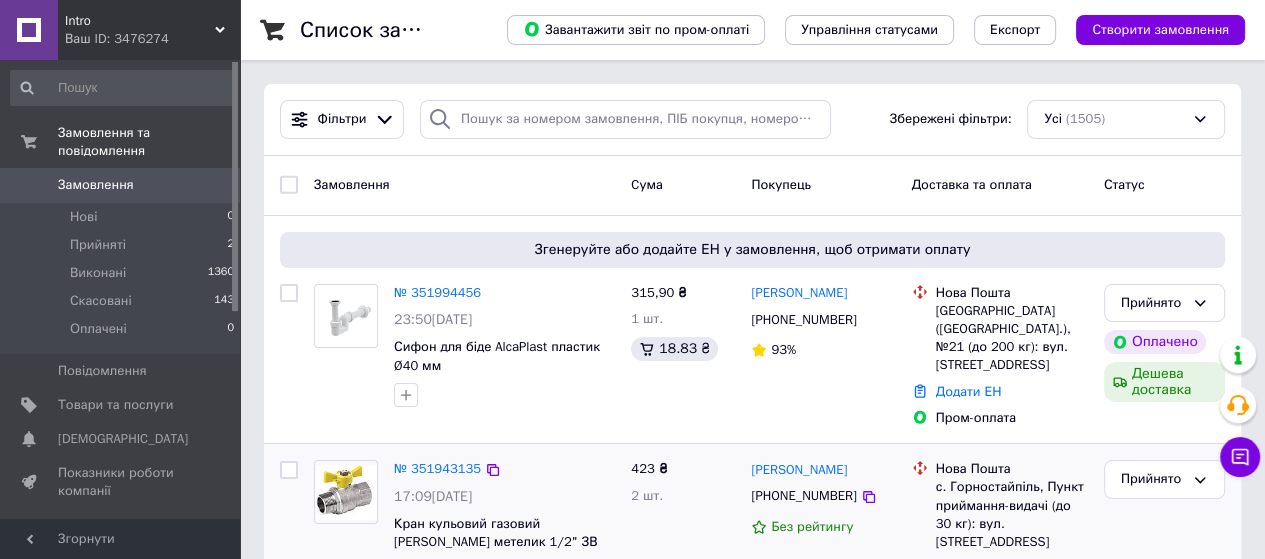 scroll, scrollTop: 200, scrollLeft: 0, axis: vertical 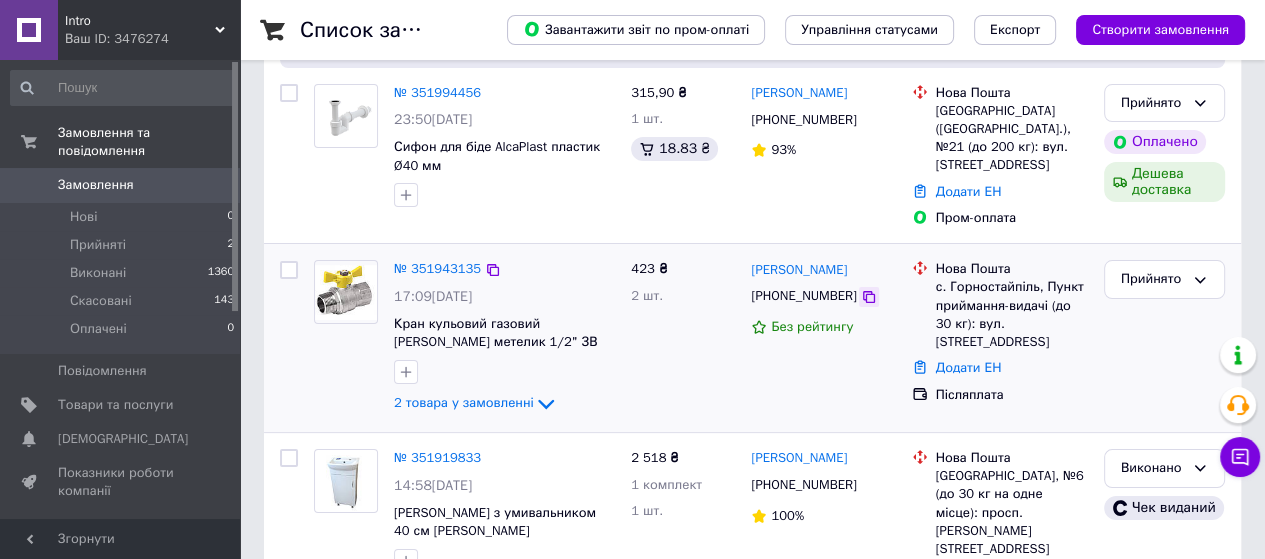 click 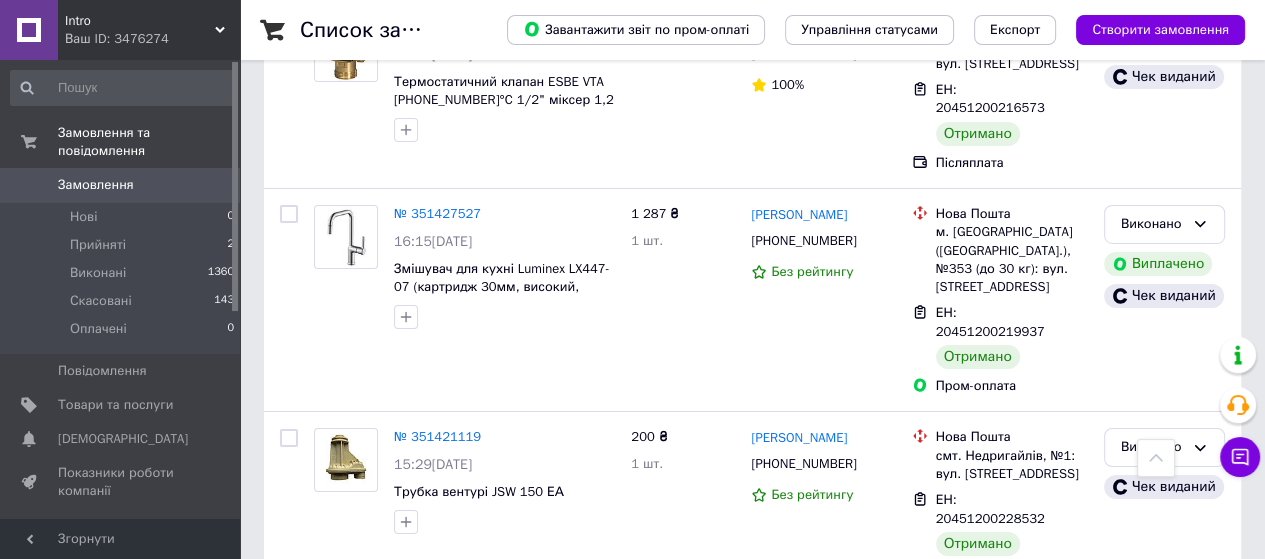scroll, scrollTop: 6000, scrollLeft: 0, axis: vertical 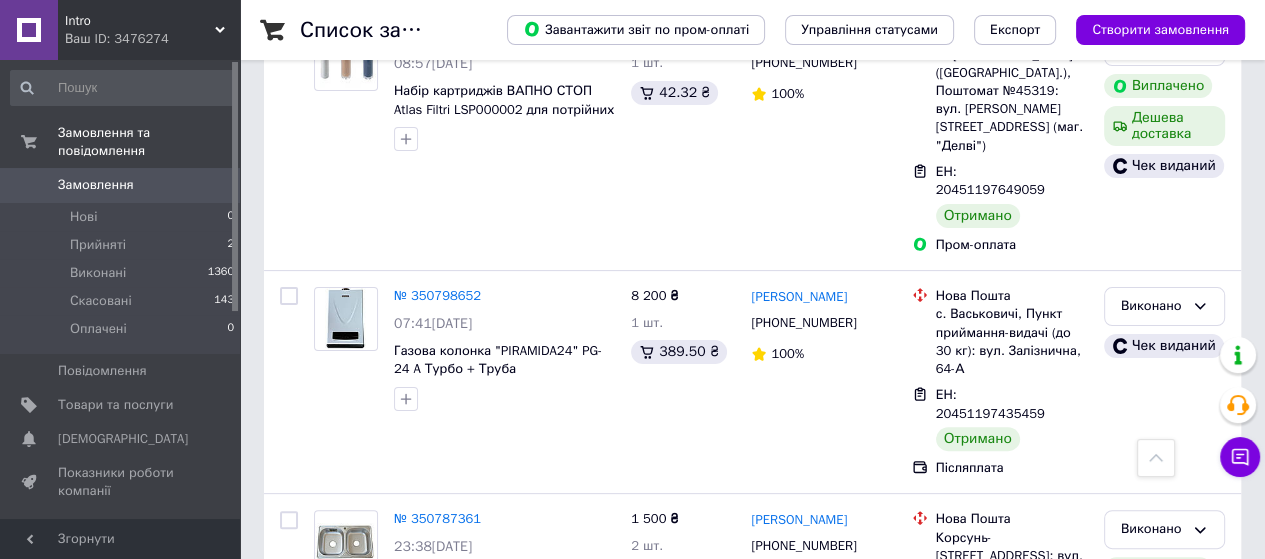 click 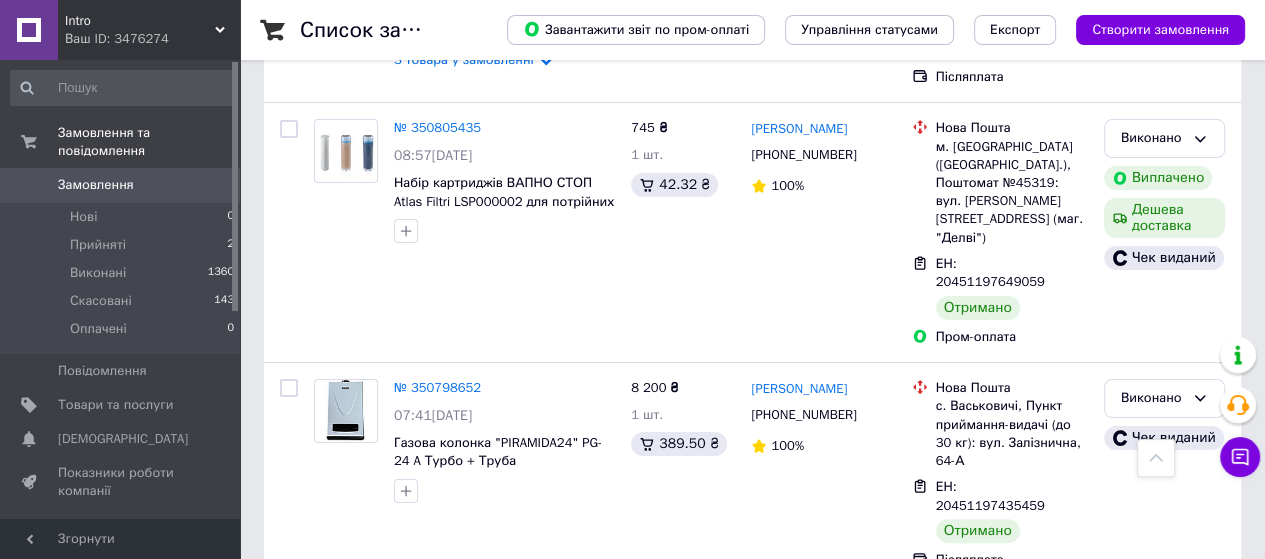 scroll, scrollTop: 12824, scrollLeft: 0, axis: vertical 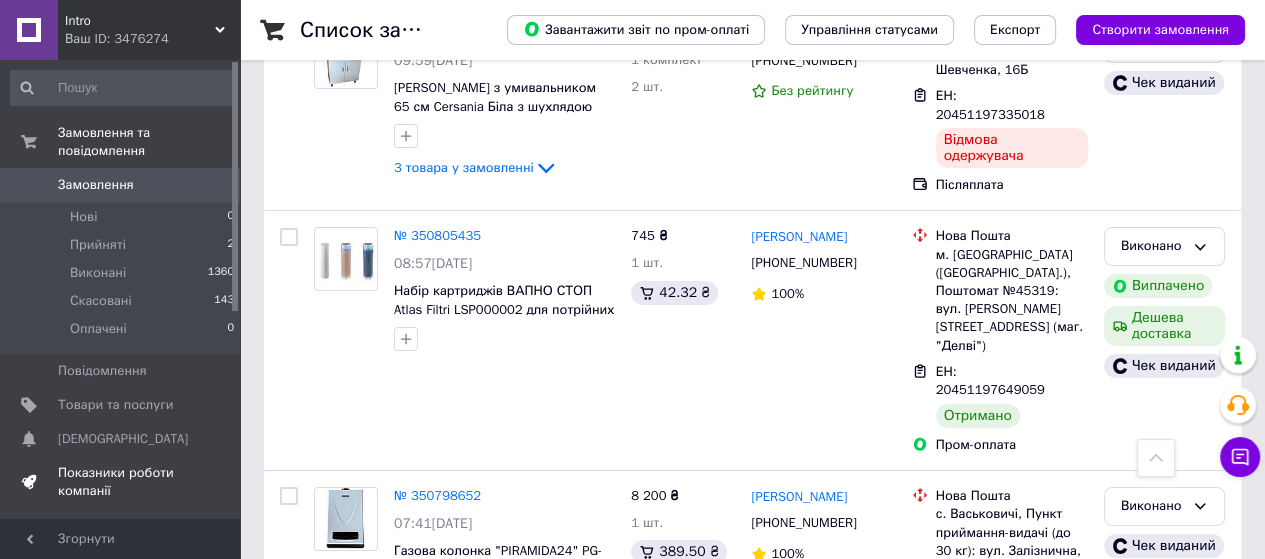 click on "Показники роботи компанії" at bounding box center [123, 482] 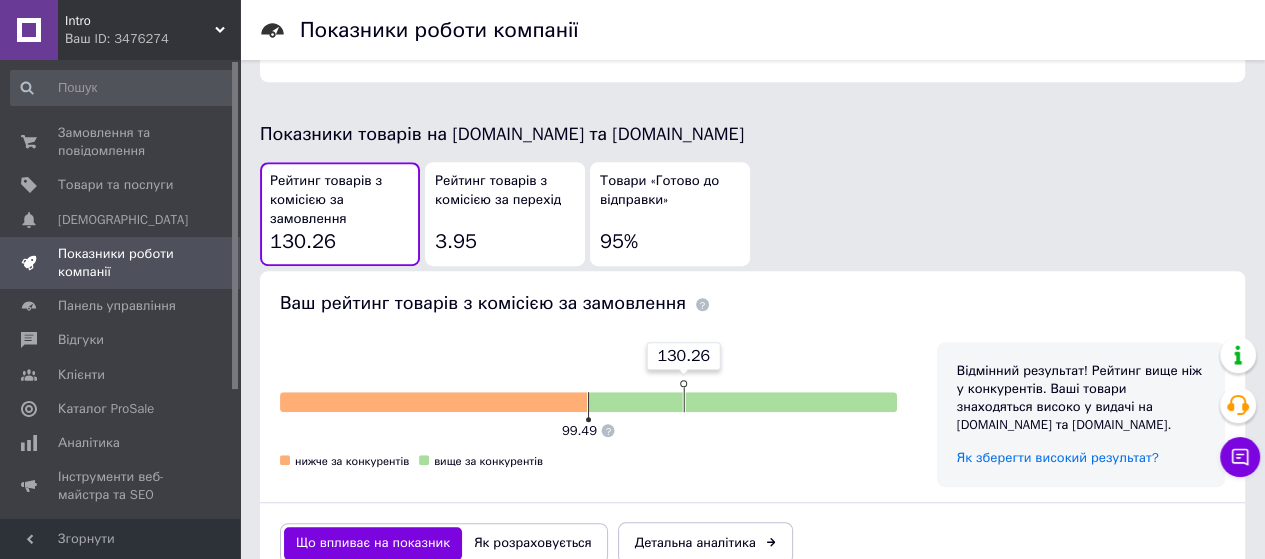 scroll, scrollTop: 666, scrollLeft: 0, axis: vertical 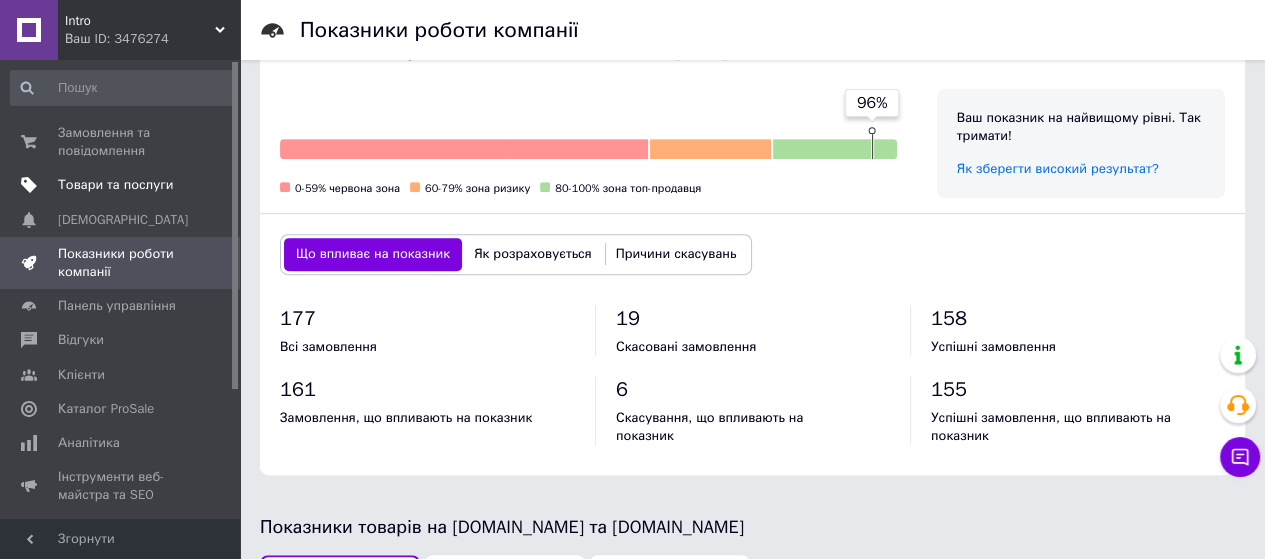 click on "Товари та послуги" at bounding box center (121, 185) 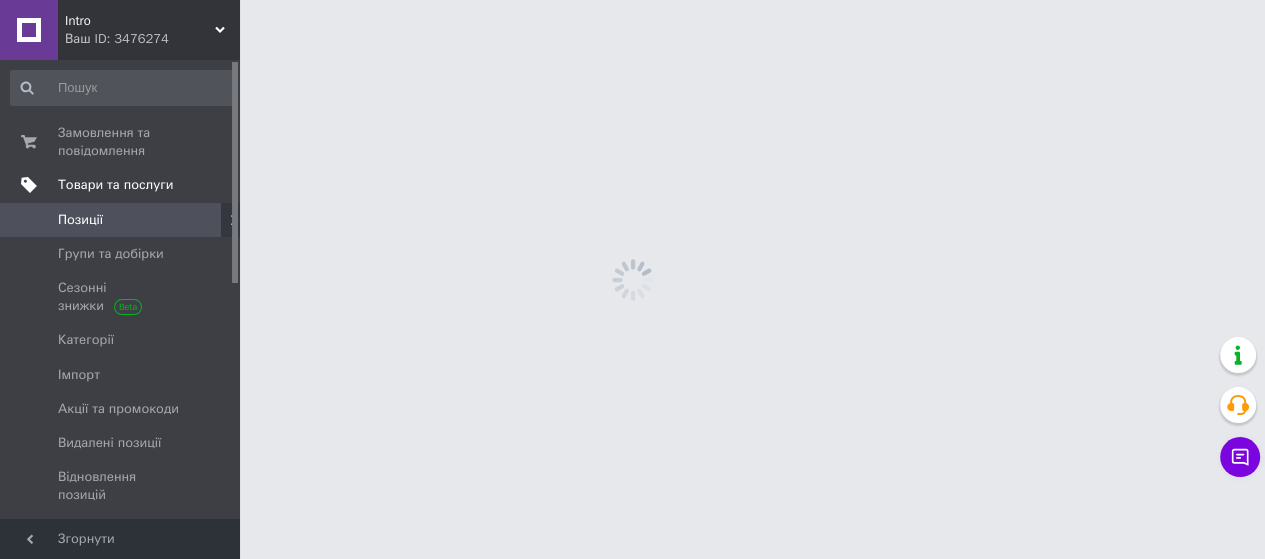 scroll, scrollTop: 0, scrollLeft: 0, axis: both 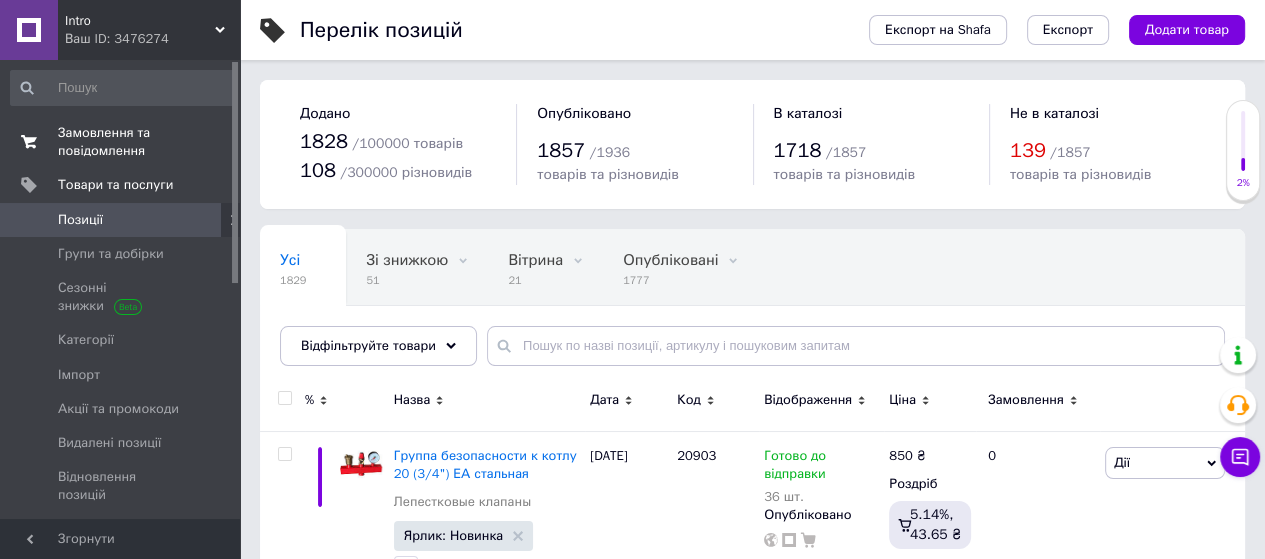 click on "Замовлення та повідомлення" at bounding box center [121, 142] 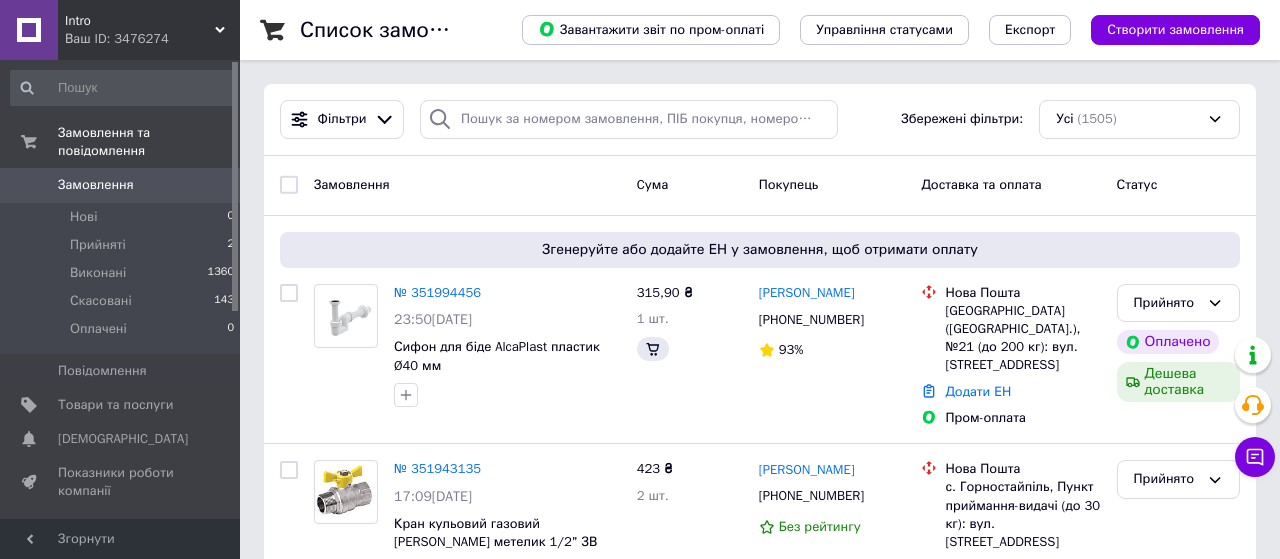 click on "Створити замовлення" at bounding box center [1175, 30] 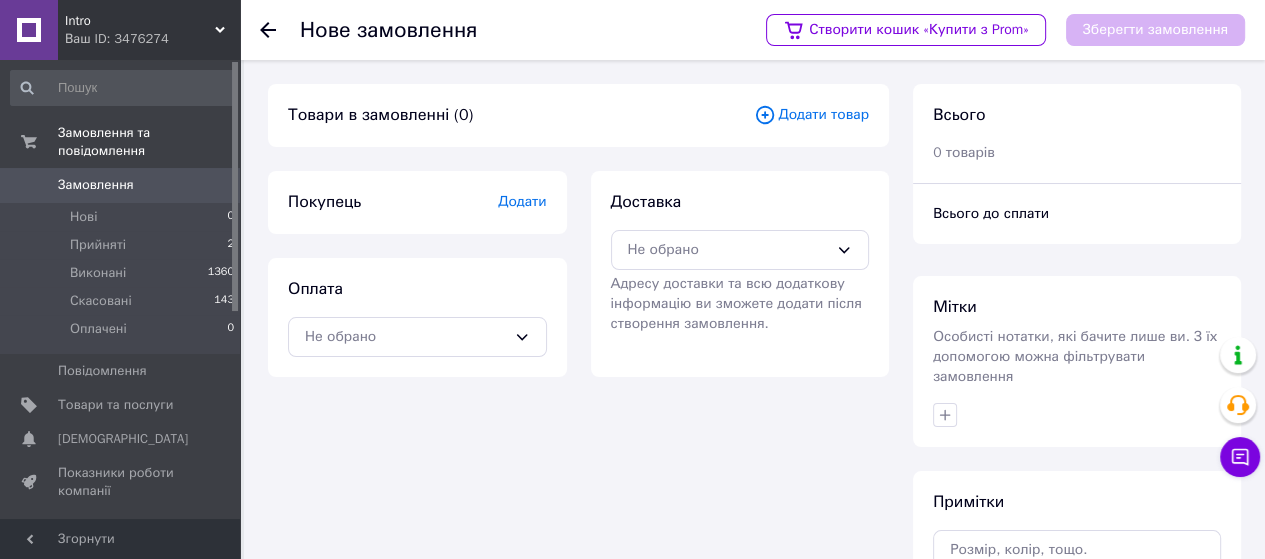 click on "Додати товар" at bounding box center [811, 115] 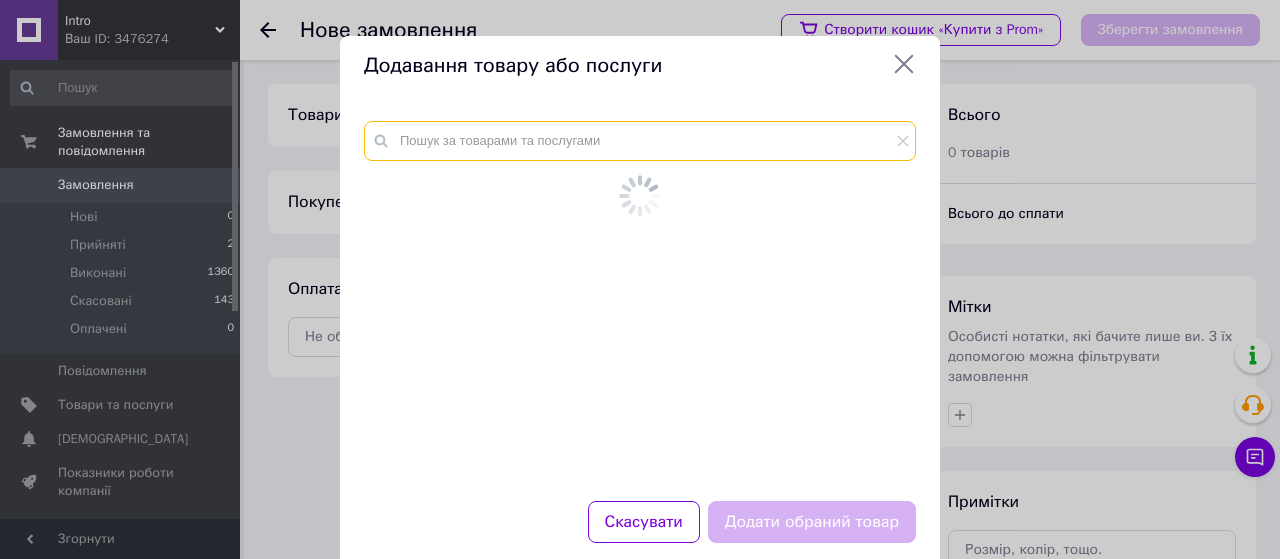 click at bounding box center [640, 141] 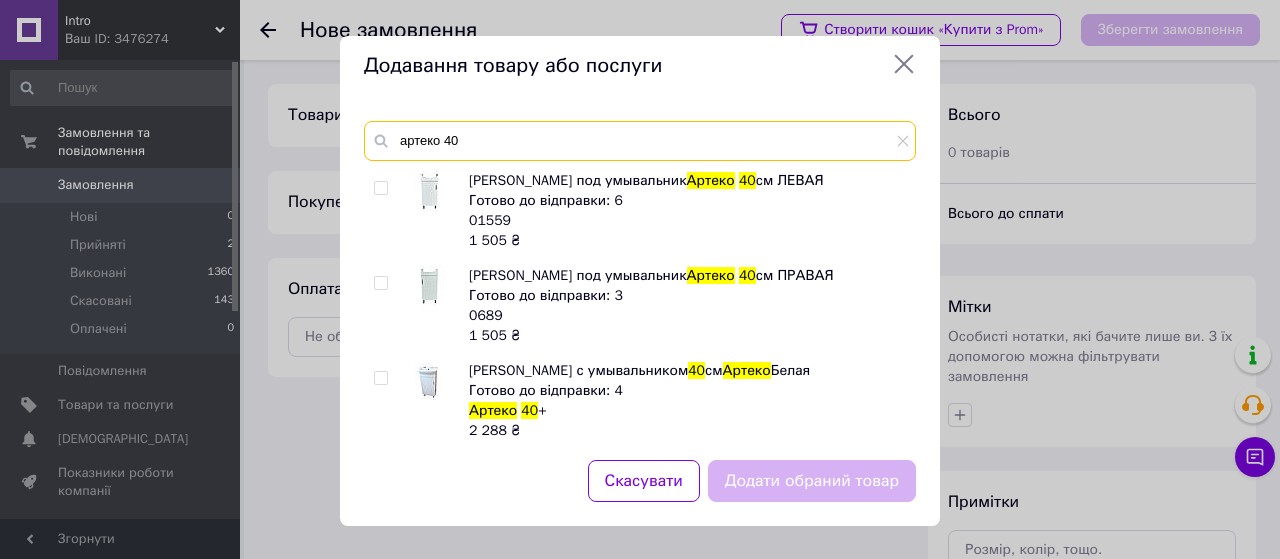 type on "артеко 40" 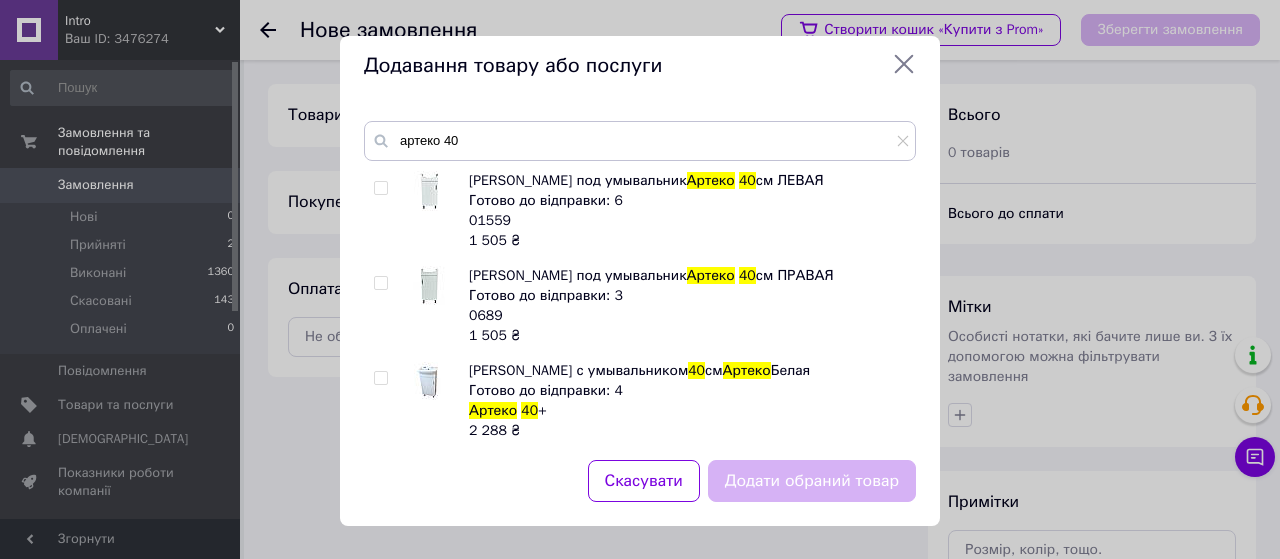 click at bounding box center [380, 378] 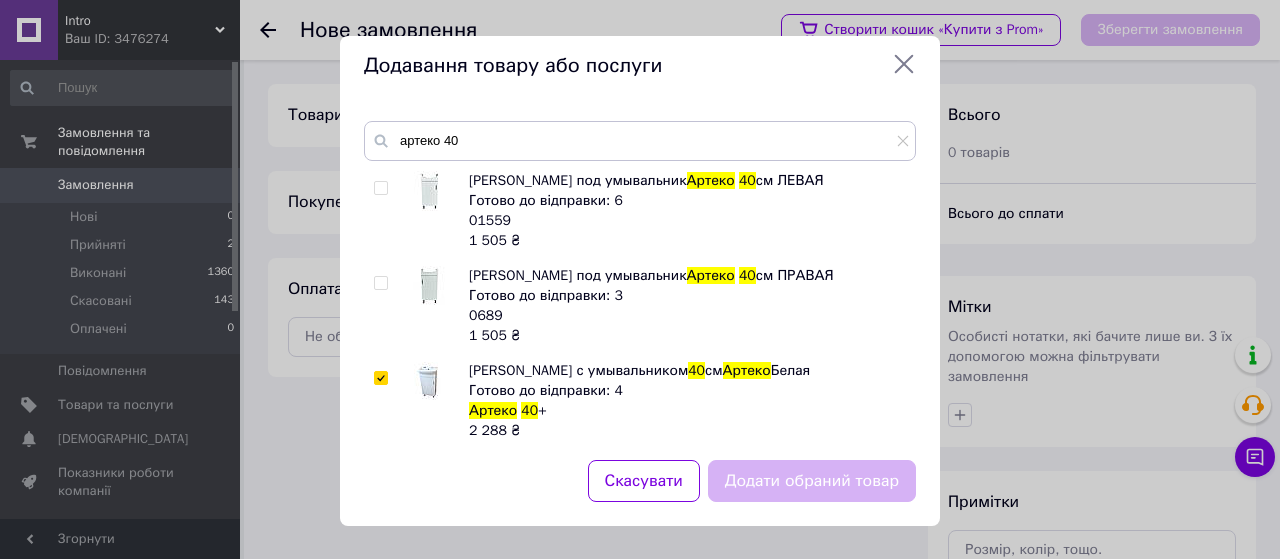 checkbox on "true" 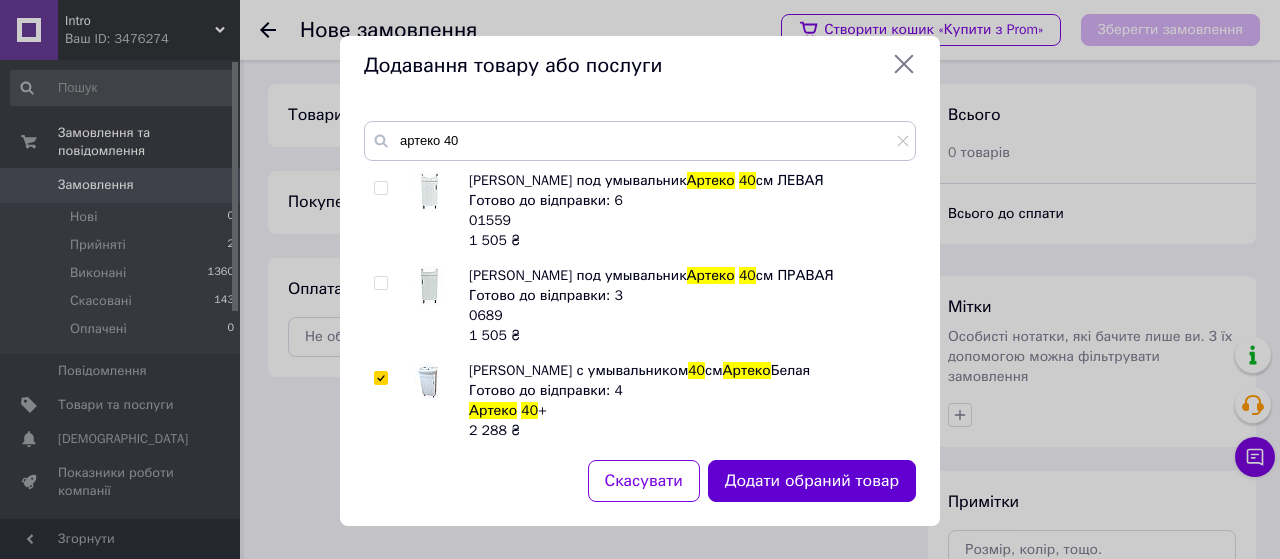 click on "Додати обраний товар" at bounding box center [812, 481] 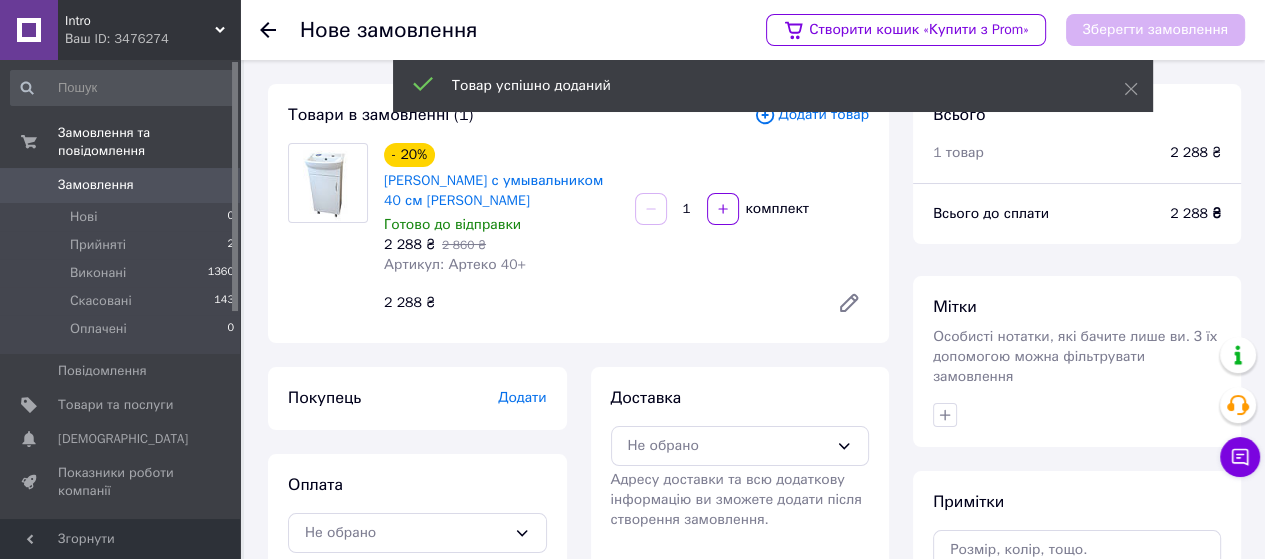 click on "Додати" at bounding box center (522, 397) 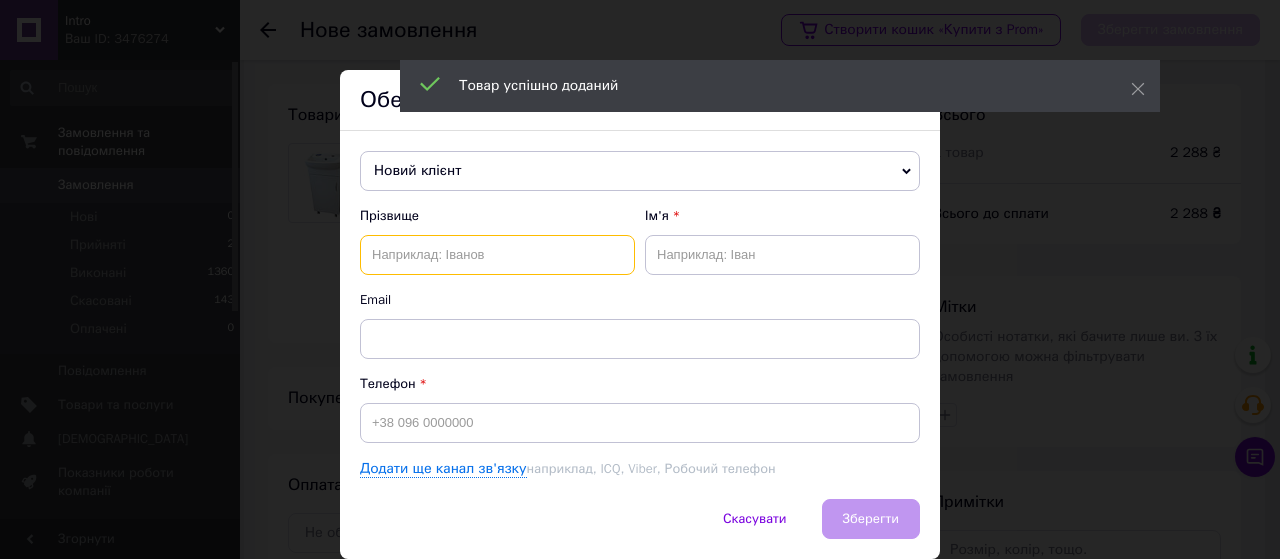 click at bounding box center [497, 255] 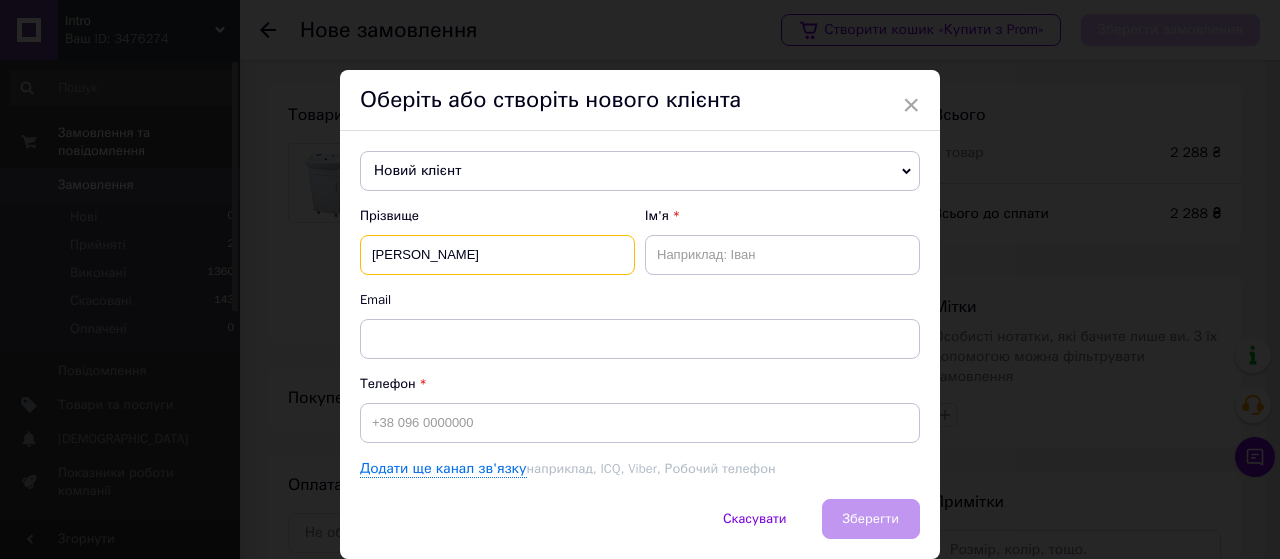 type on "Ревть" 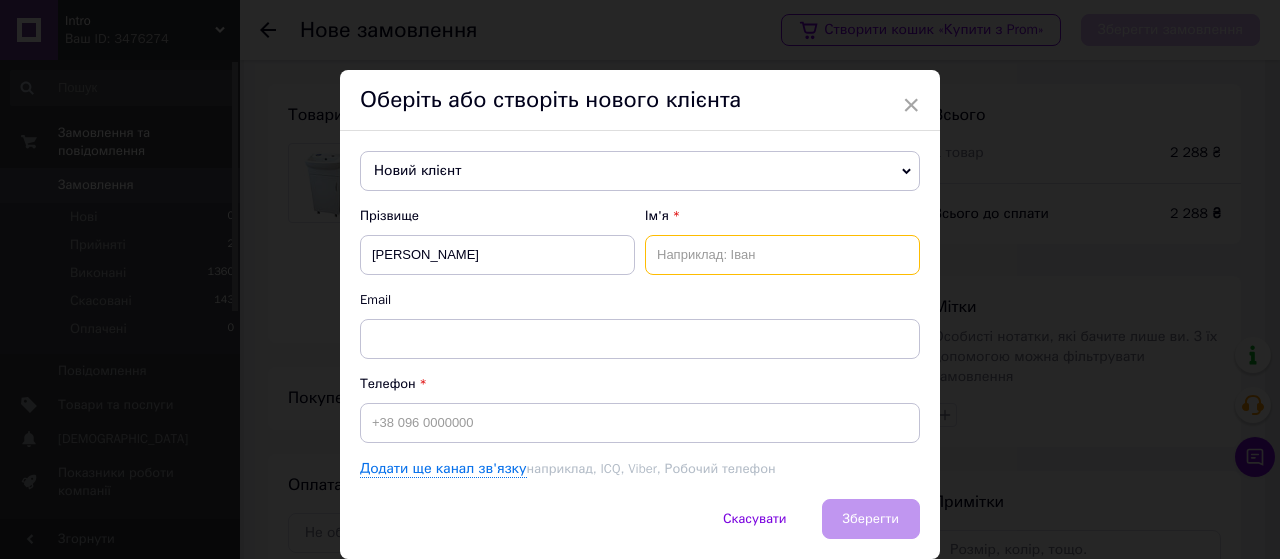 click at bounding box center [782, 255] 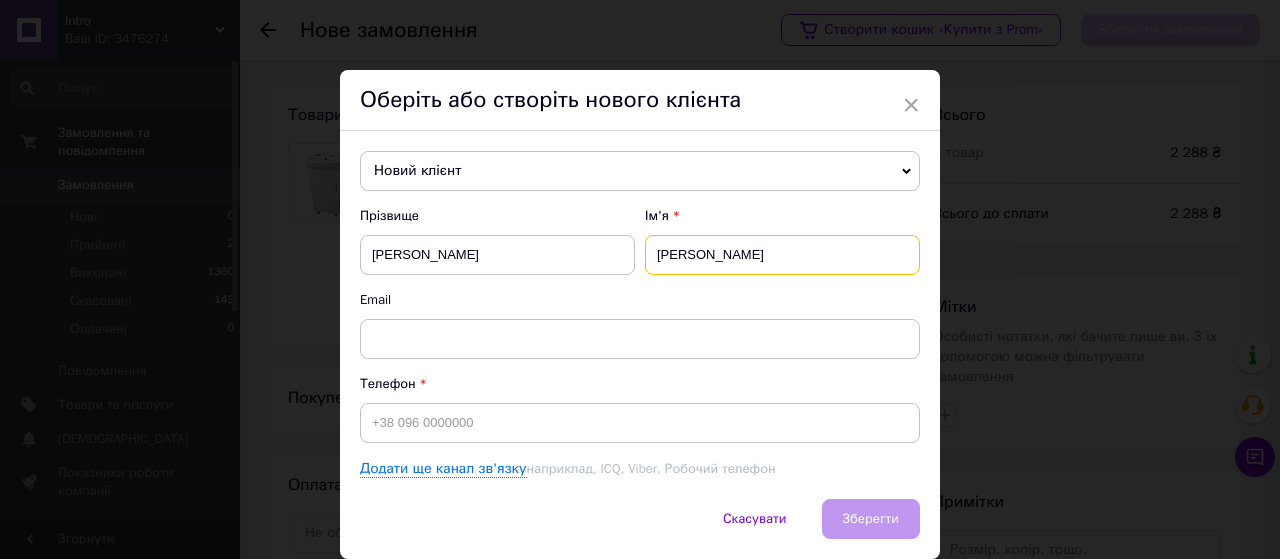 type on "Леся" 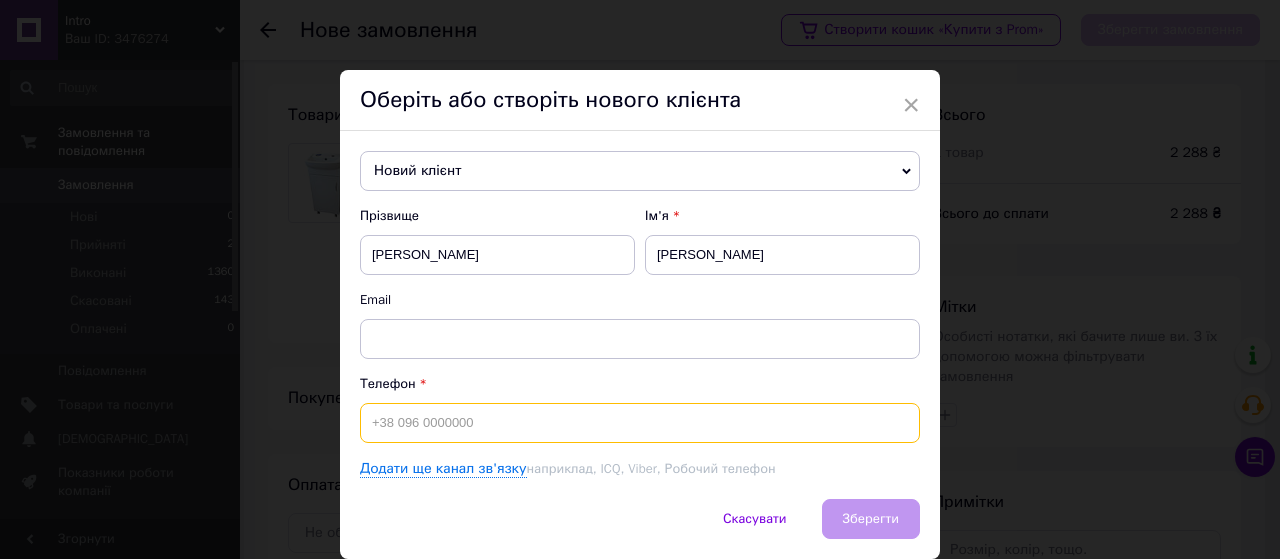 click at bounding box center [640, 423] 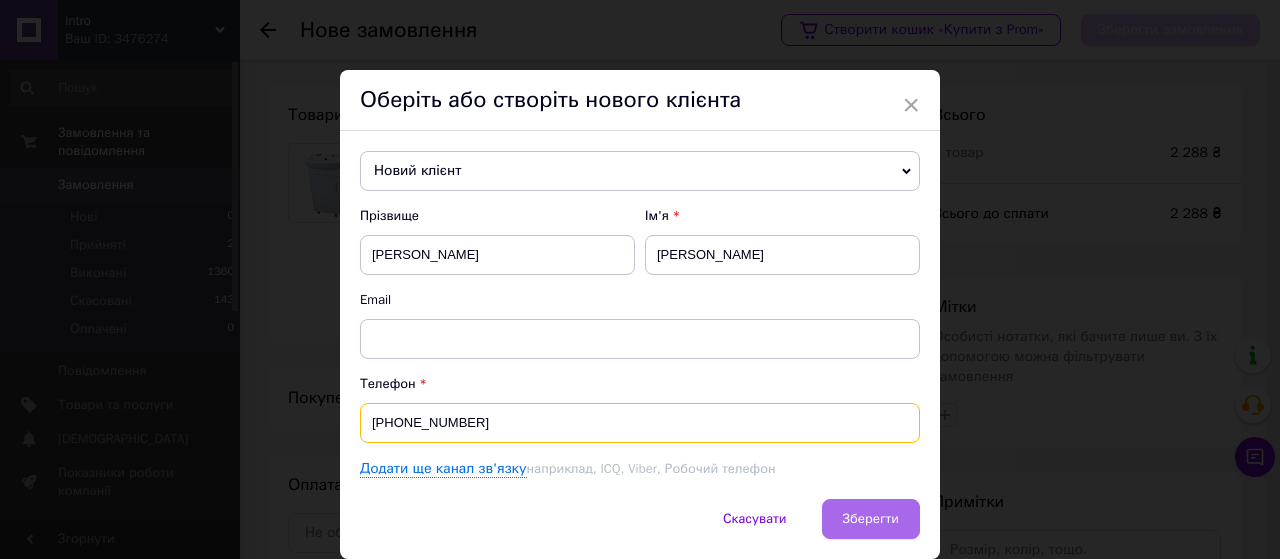 type on "+380679486242" 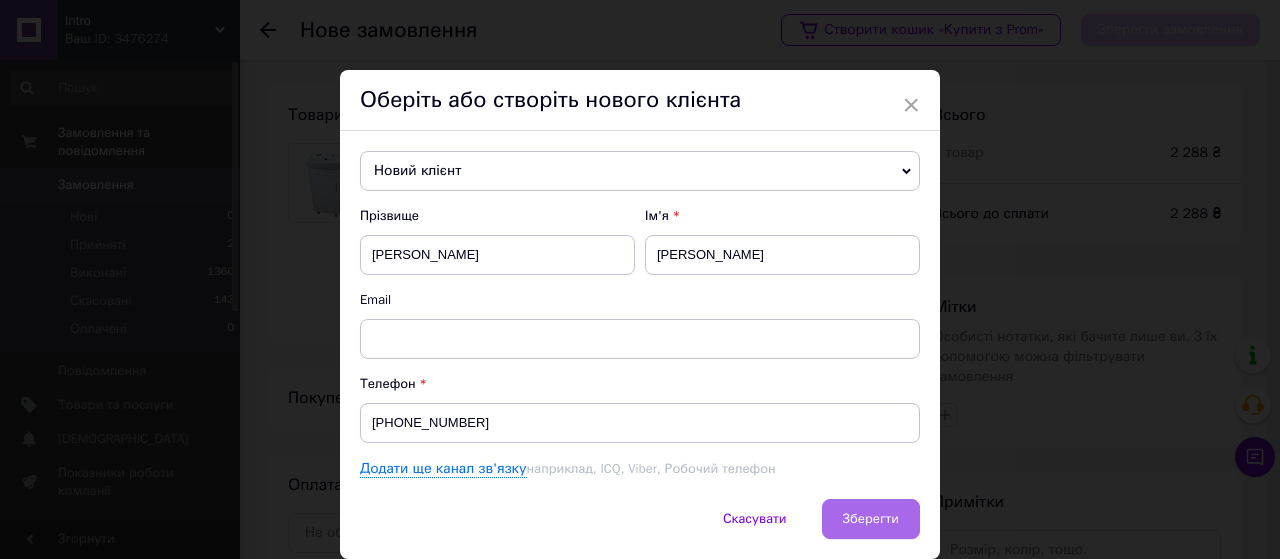 click on "Зберегти" at bounding box center [871, 518] 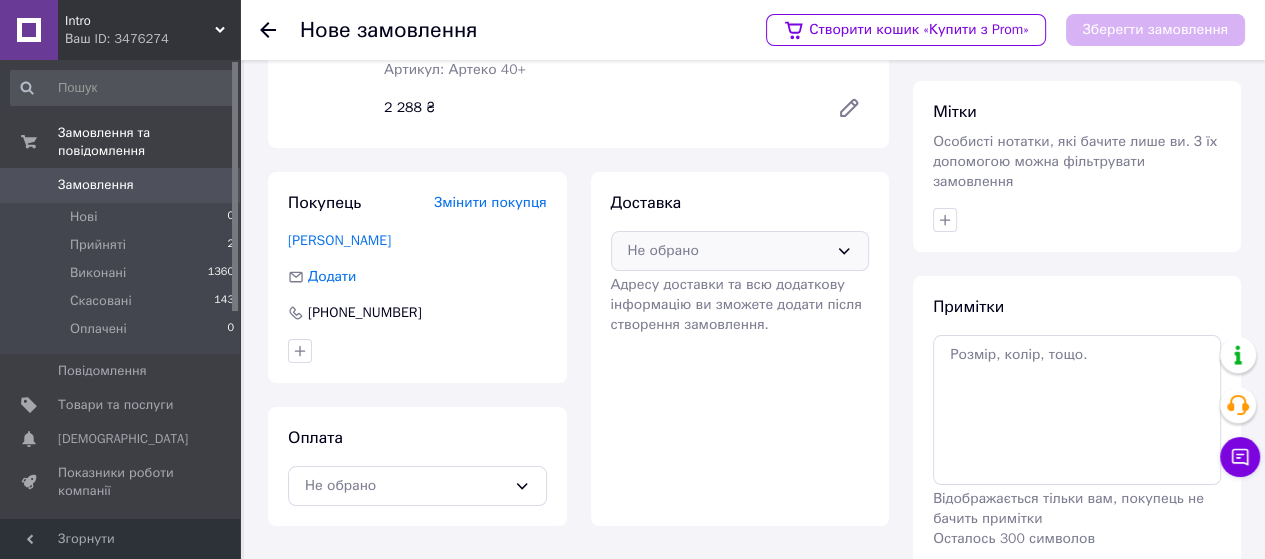 scroll, scrollTop: 200, scrollLeft: 0, axis: vertical 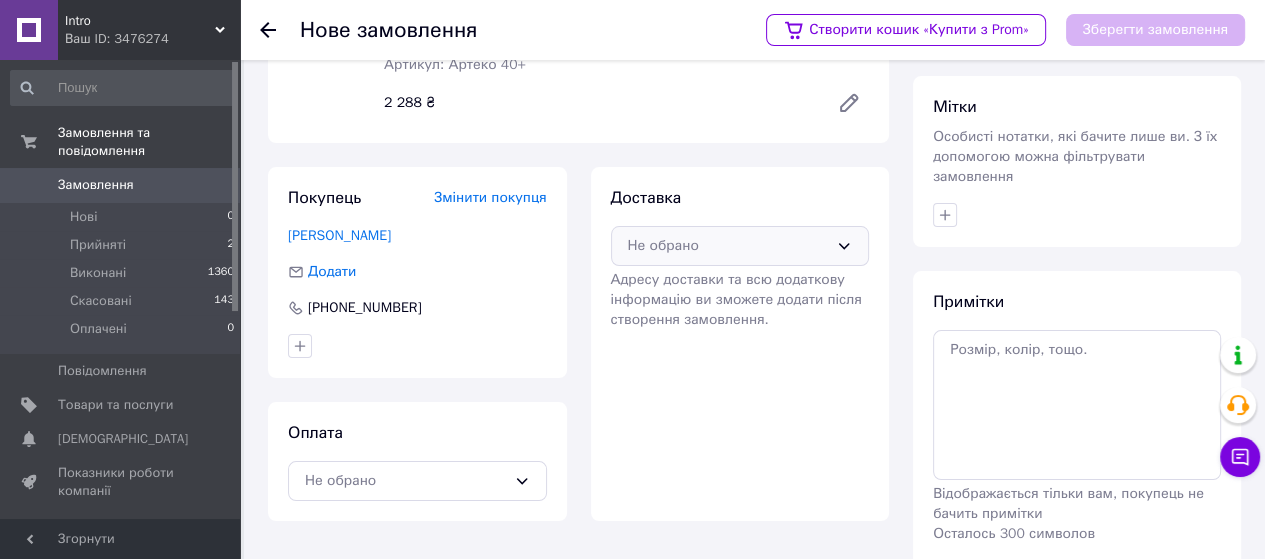 click on "Не обрано" at bounding box center (728, 246) 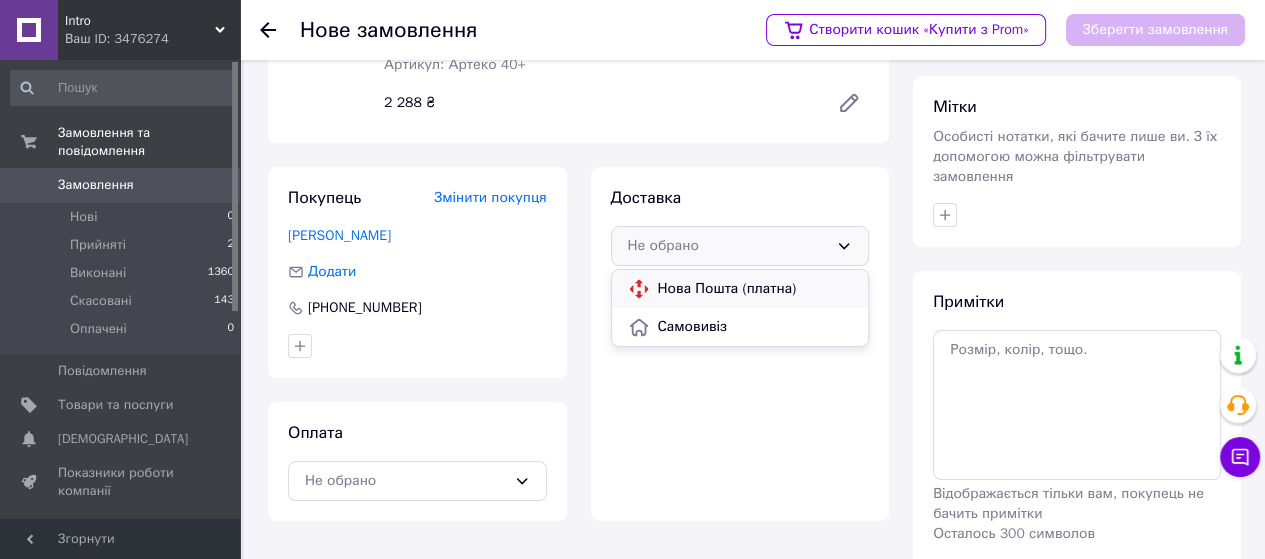 click on "Нова Пошта (платна)" at bounding box center (755, 289) 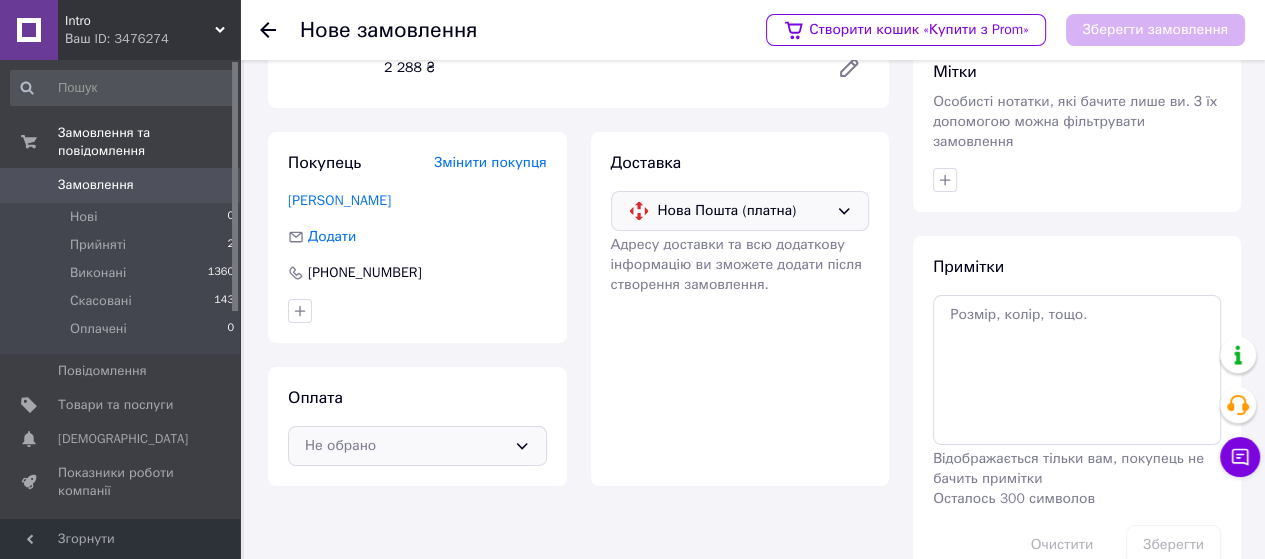 scroll, scrollTop: 264, scrollLeft: 0, axis: vertical 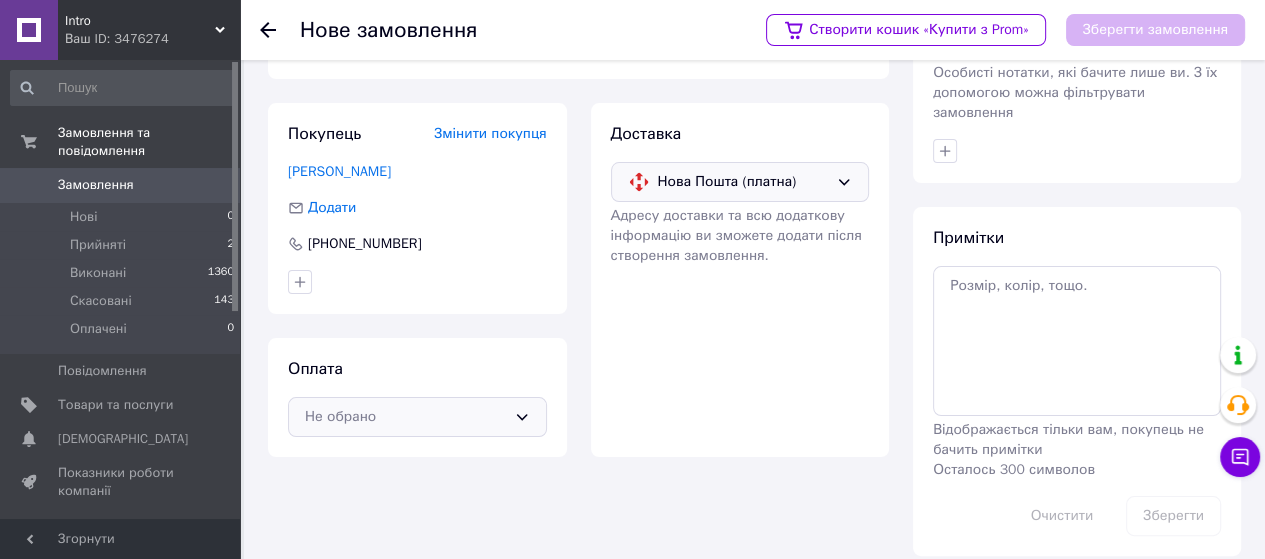 click on "Не обрано" at bounding box center (417, 417) 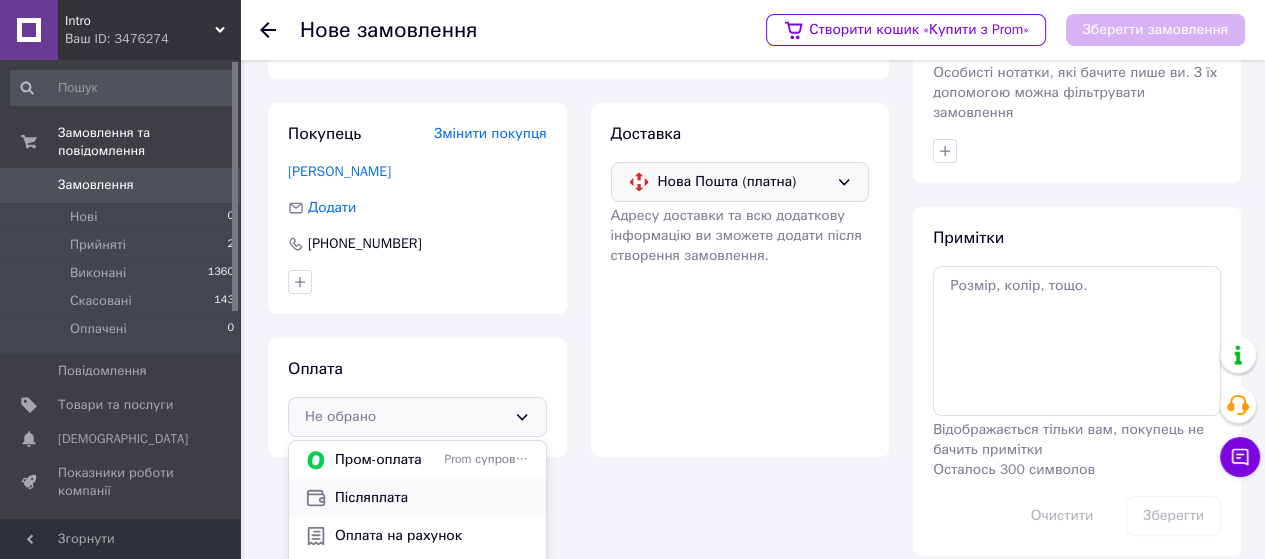 click on "Післяплата" at bounding box center [432, 498] 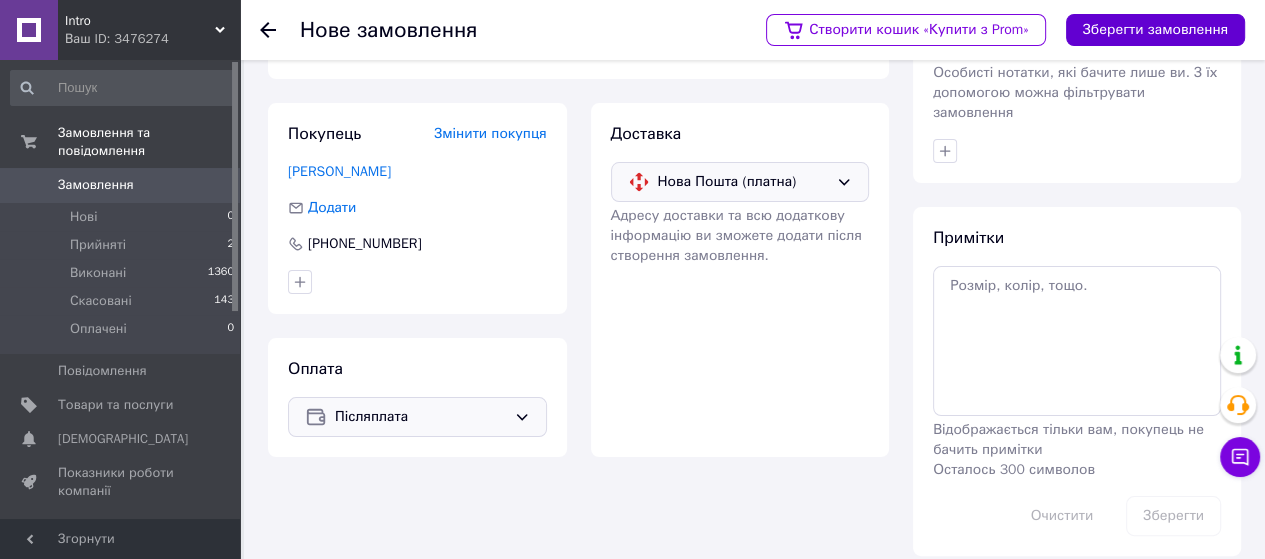 click on "Зберегти замовлення" at bounding box center (1155, 30) 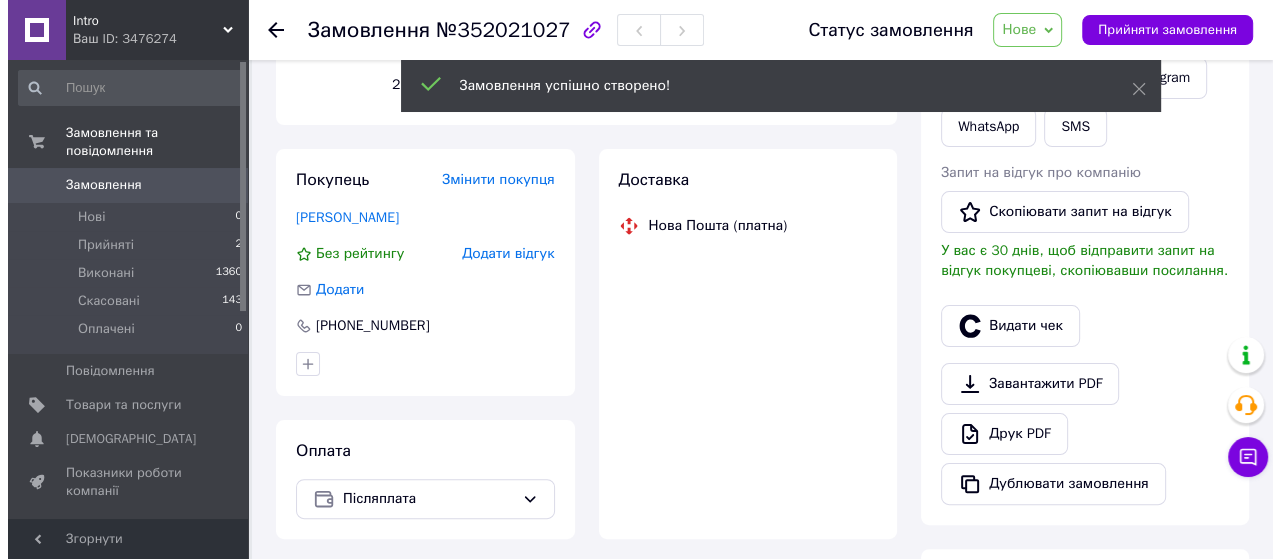 scroll, scrollTop: 359, scrollLeft: 0, axis: vertical 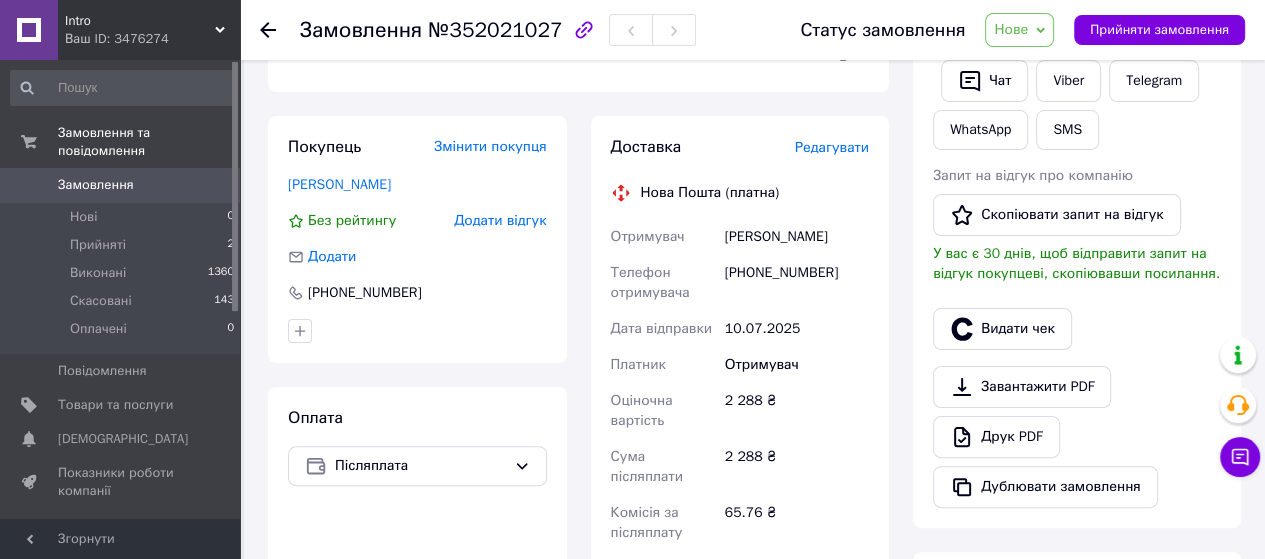 click on "Нове" at bounding box center [1019, 30] 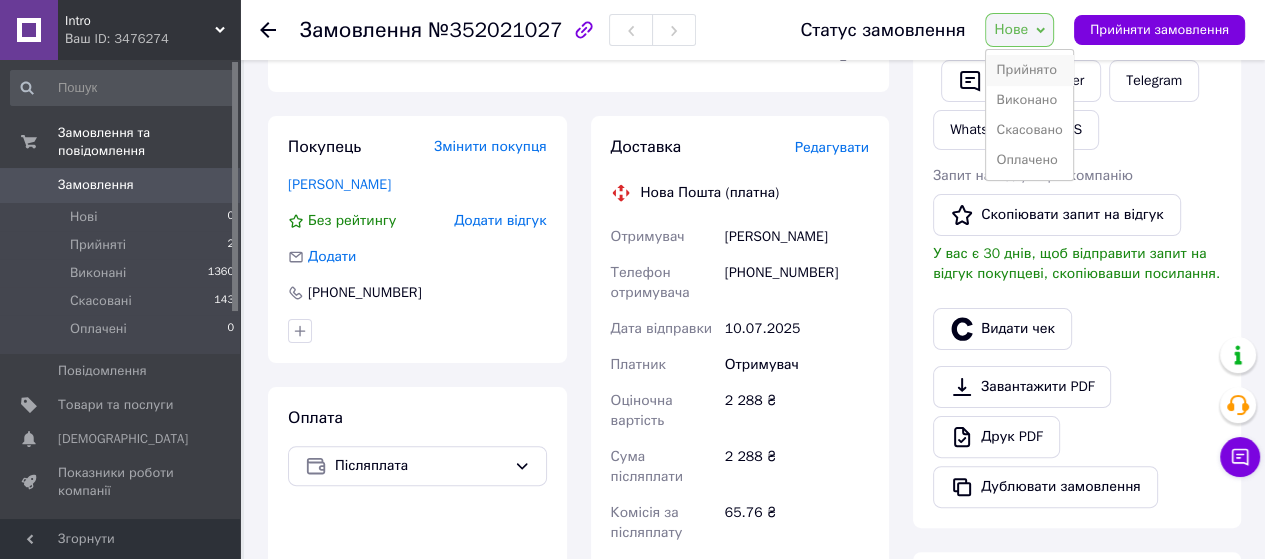 click on "Прийнято" at bounding box center [1029, 70] 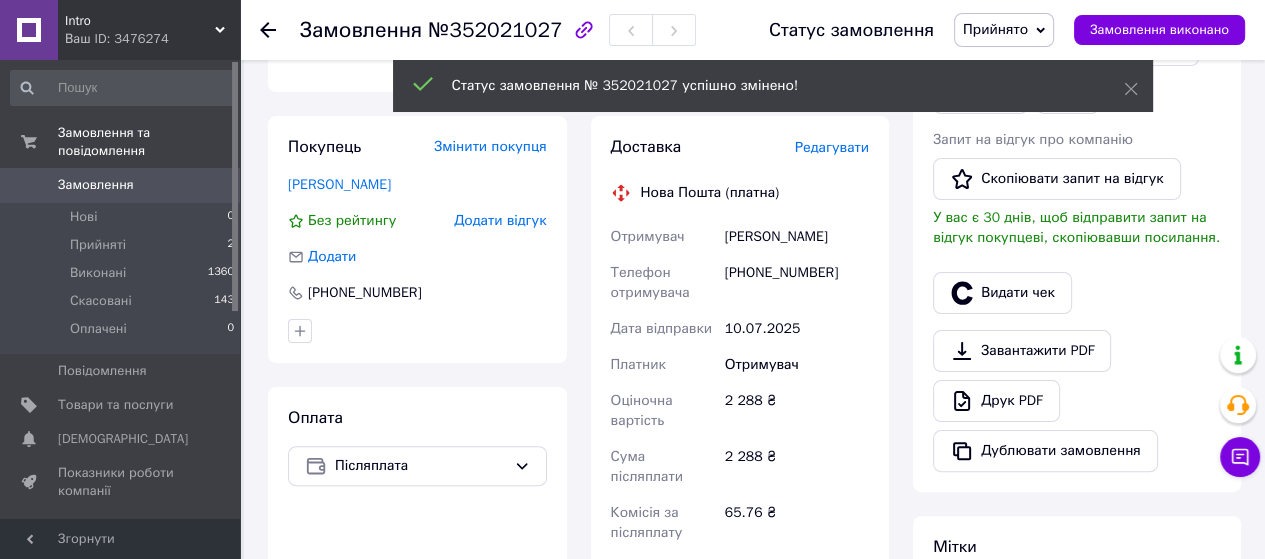 click on "Редагувати" at bounding box center (832, 147) 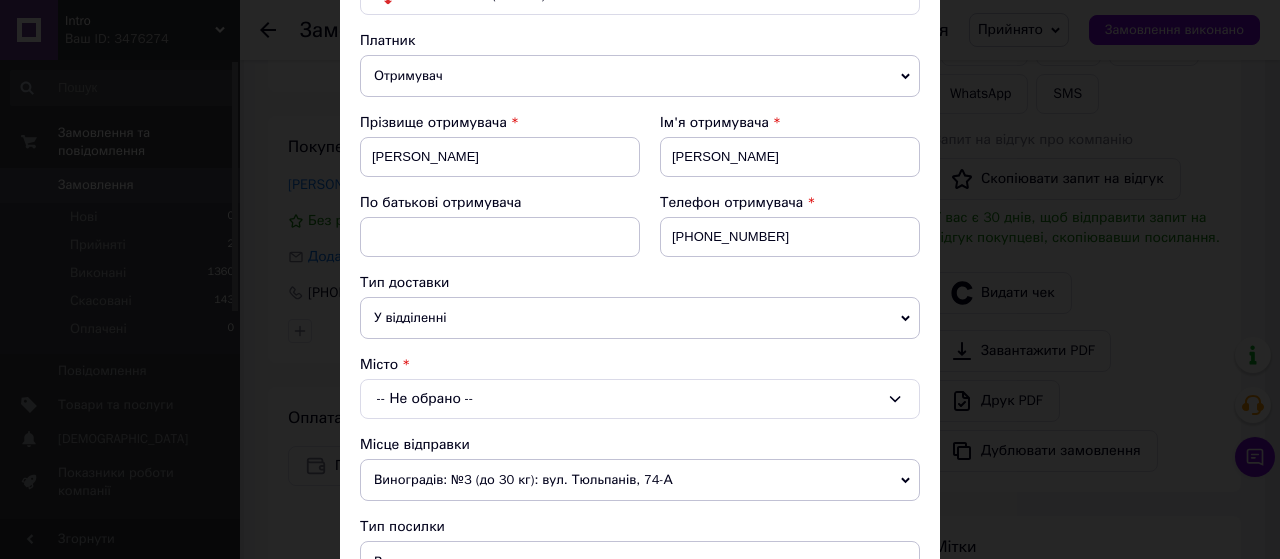 scroll, scrollTop: 300, scrollLeft: 0, axis: vertical 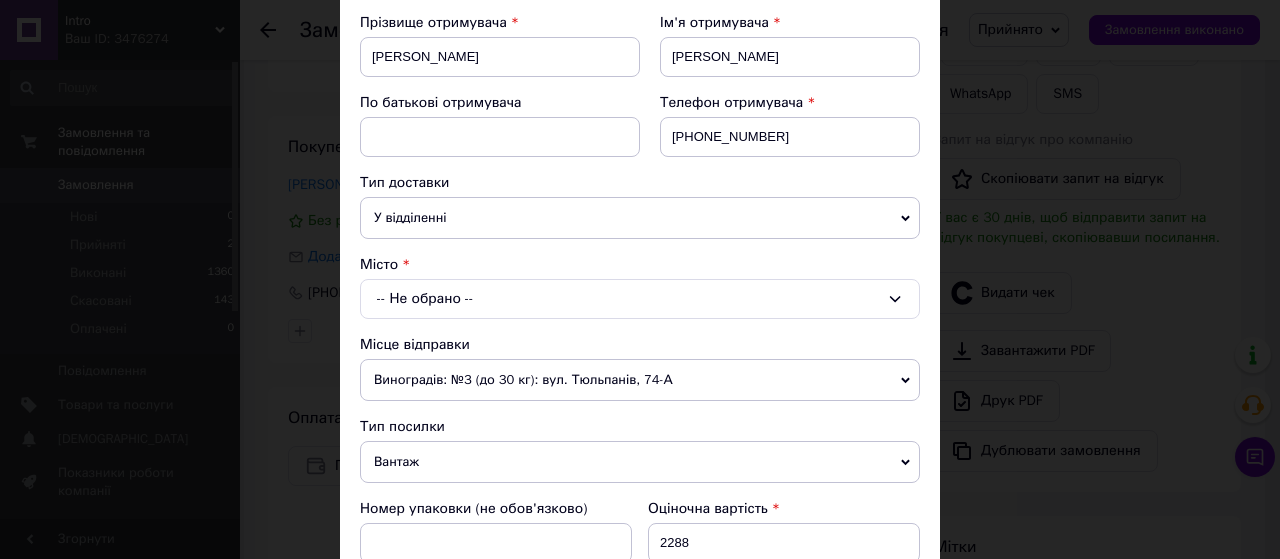 click on "-- Не обрано --" at bounding box center (640, 299) 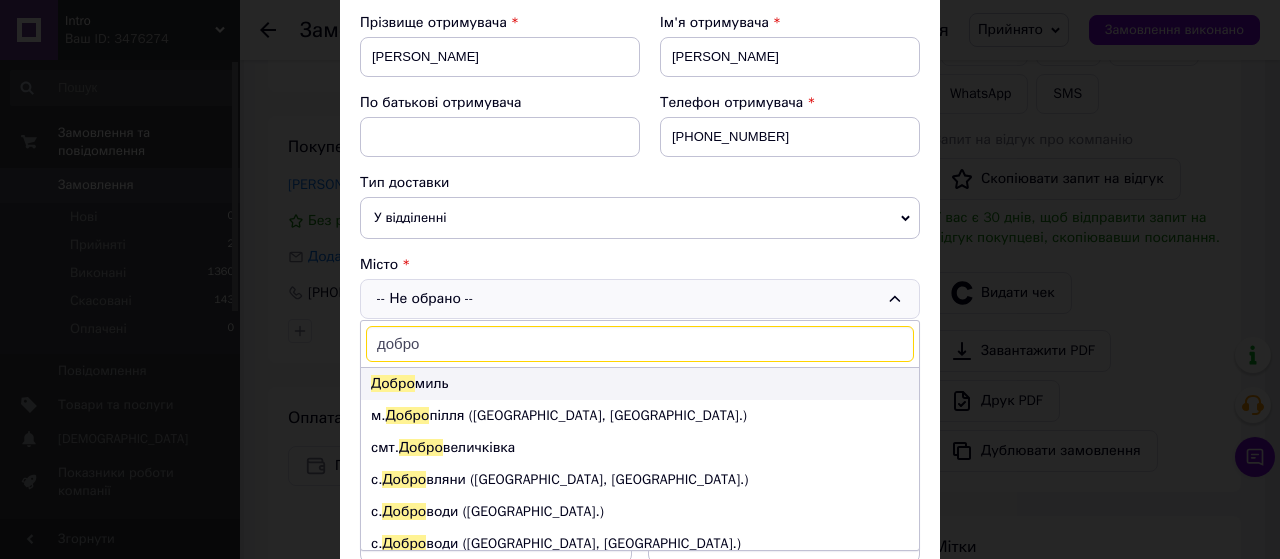 type on "добро" 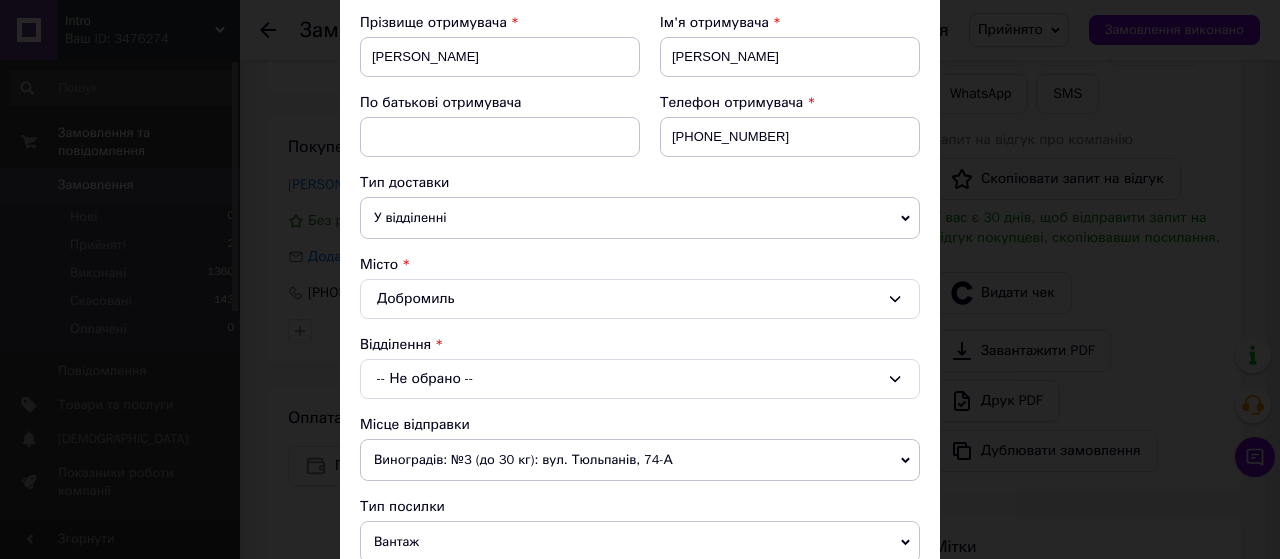 click on "-- Не обрано --" at bounding box center (640, 379) 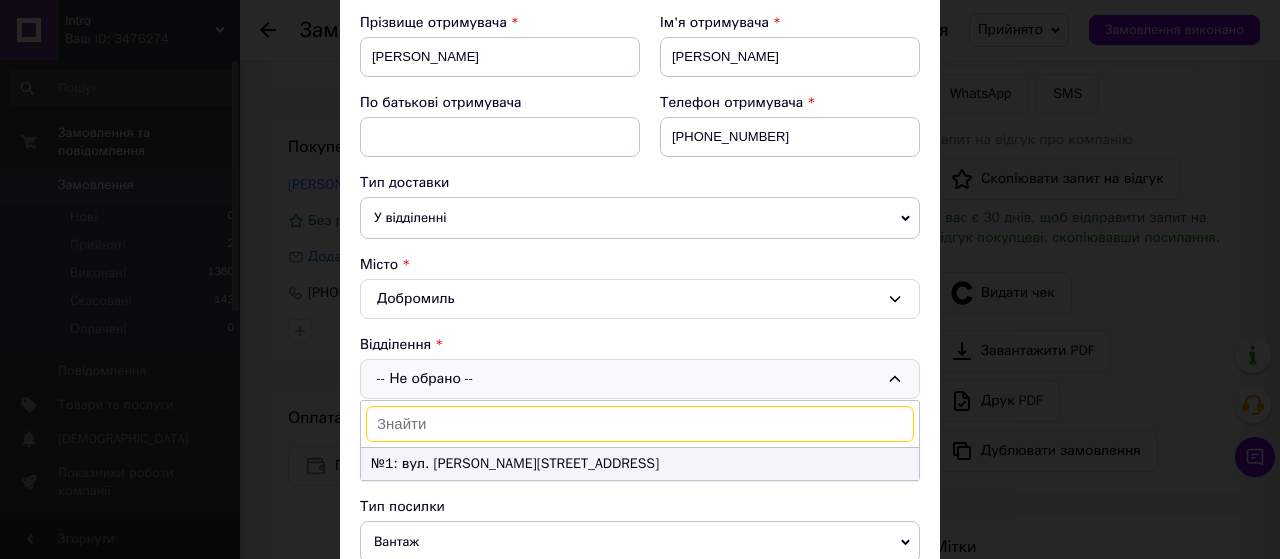 click on "№1: вул. Грушевського, 3" at bounding box center [640, 464] 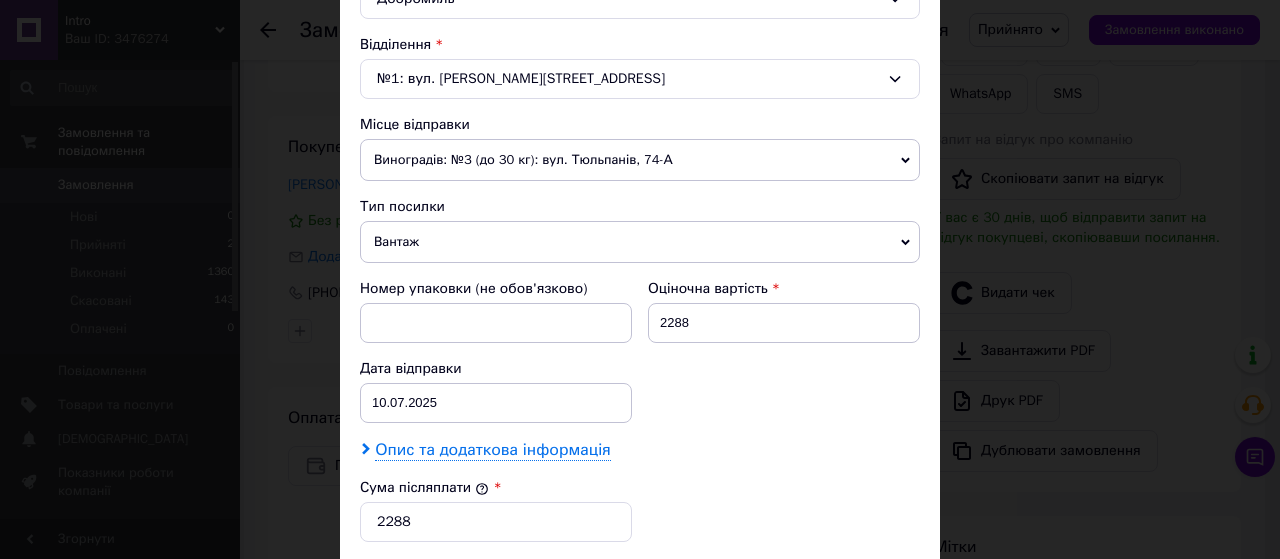 click on "Опис та додаткова інформація" at bounding box center [492, 450] 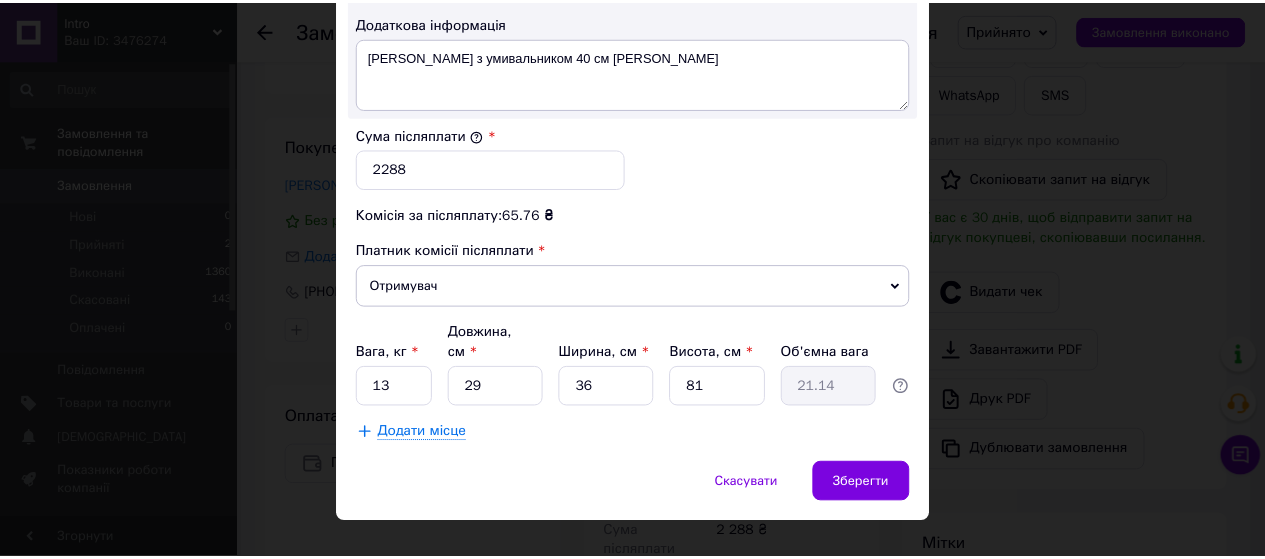 scroll, scrollTop: 1184, scrollLeft: 0, axis: vertical 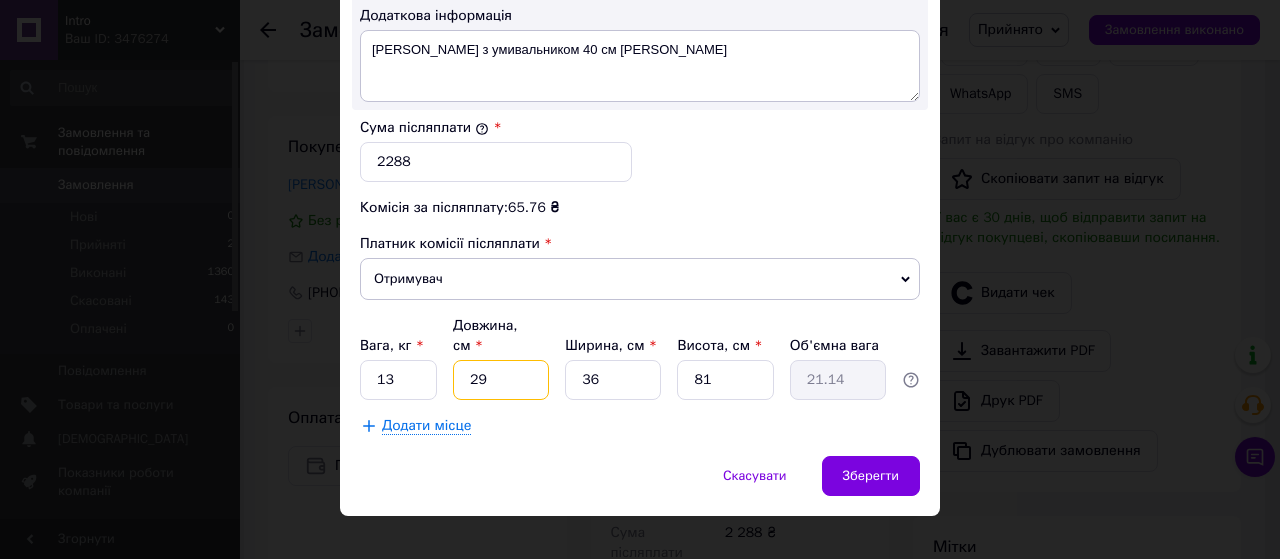 click on "29" at bounding box center [501, 380] 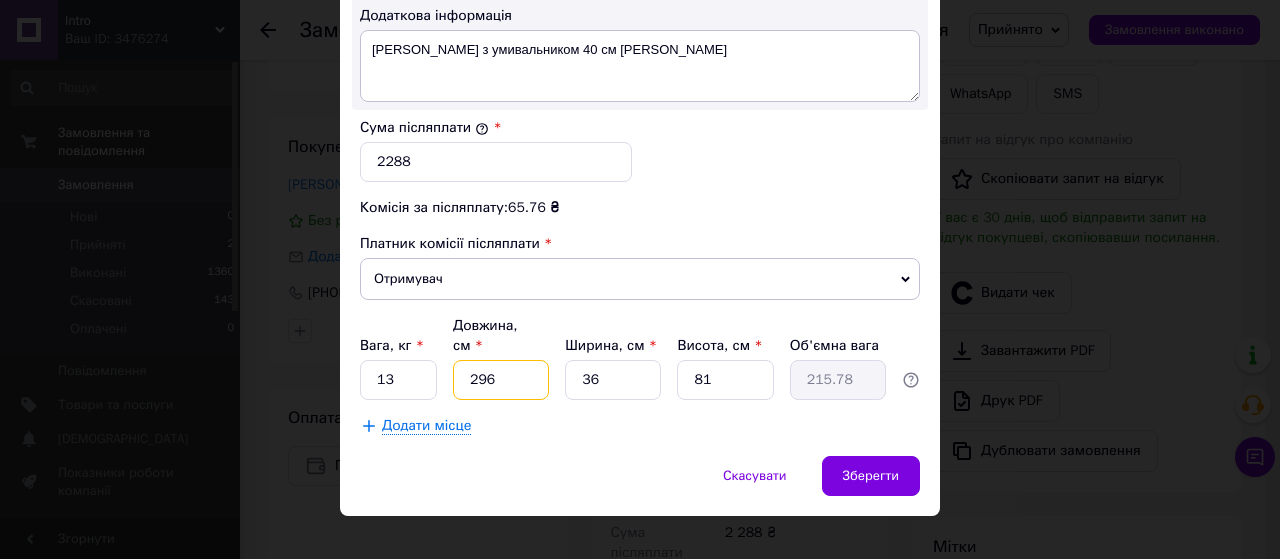 type on "29" 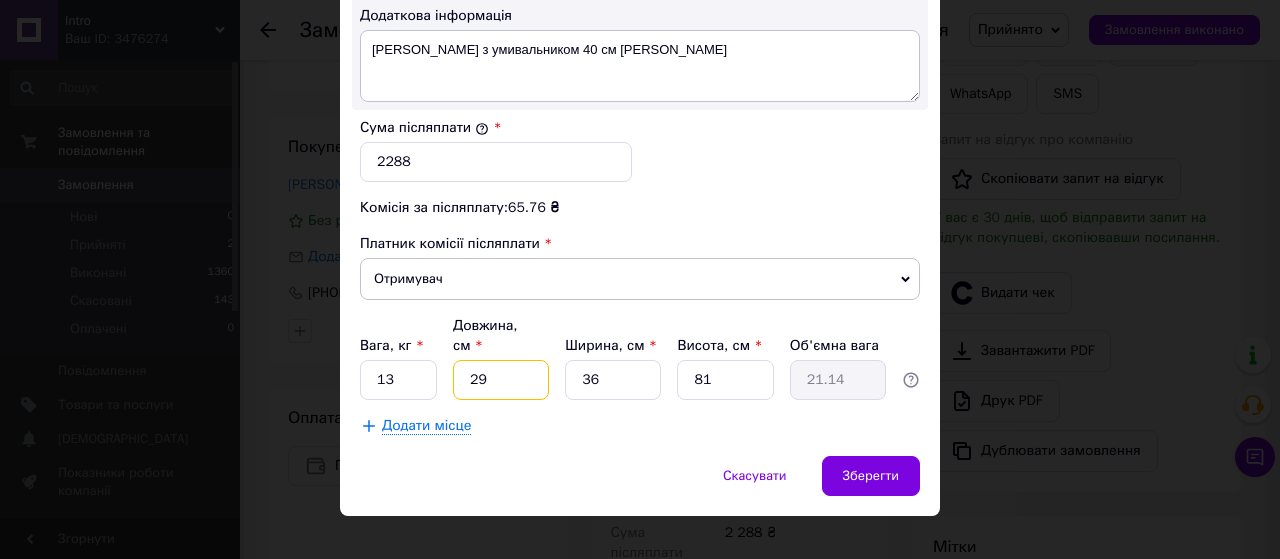 type on "2" 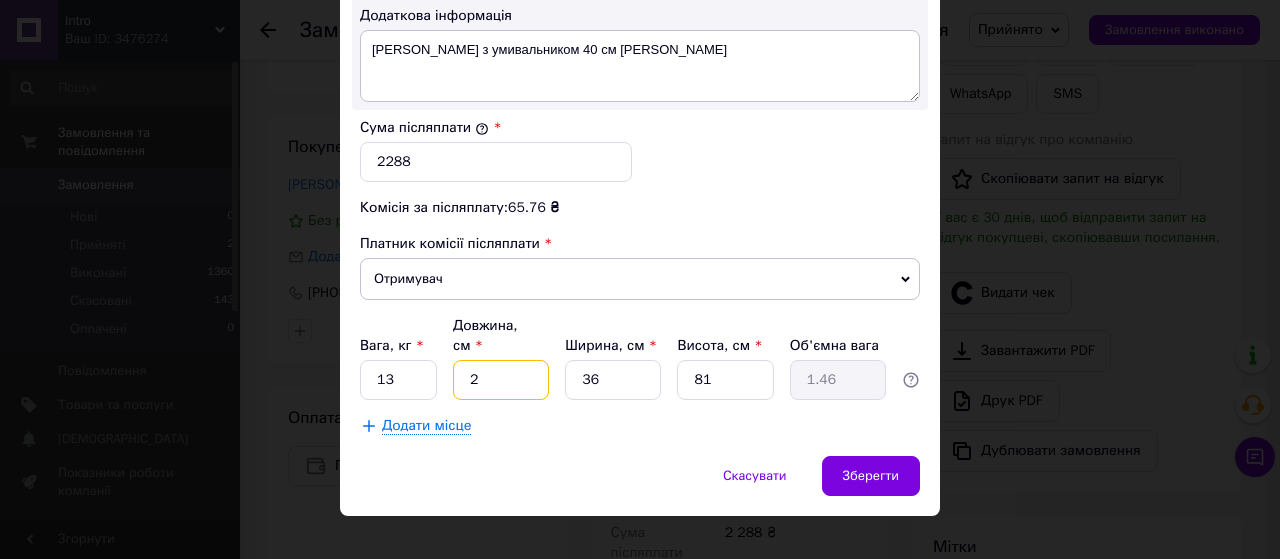 type on "26" 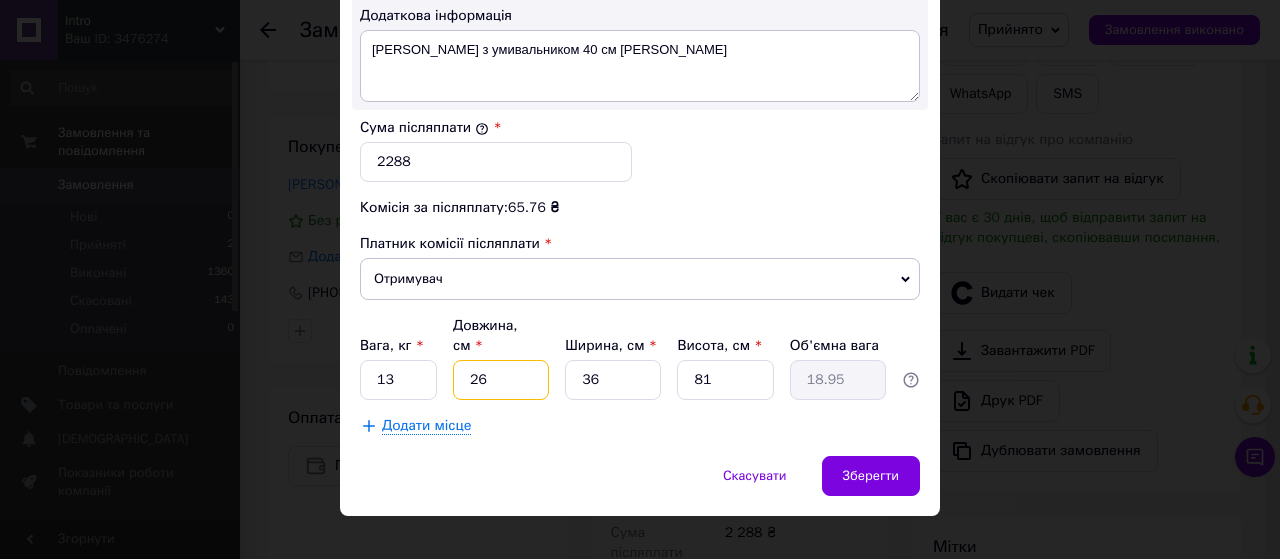 type on "26" 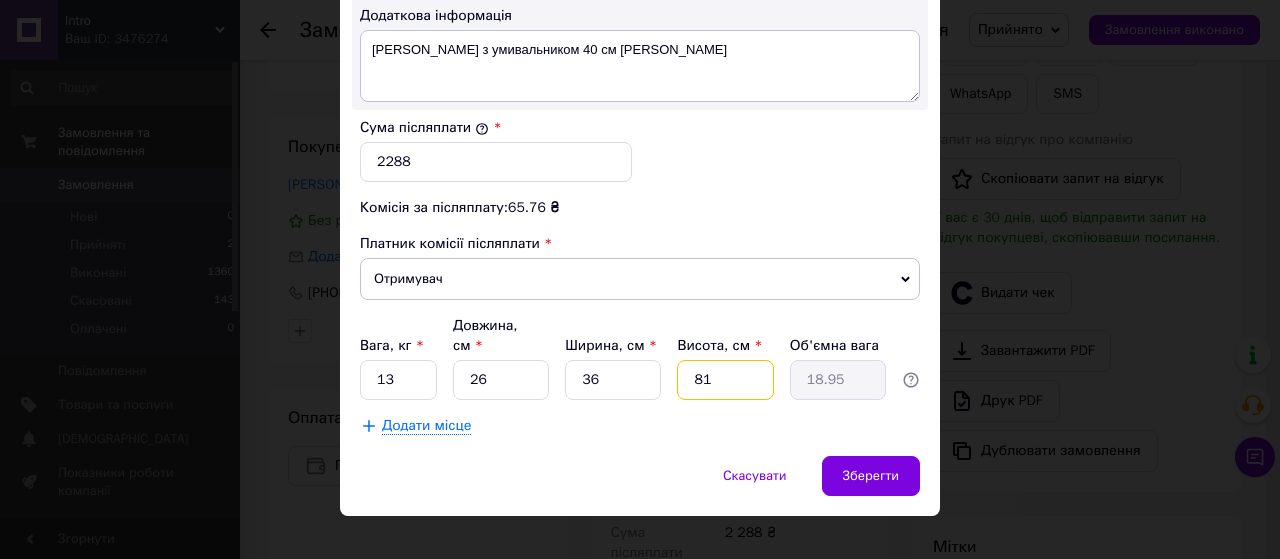 drag, startPoint x: 696, startPoint y: 354, endPoint x: 714, endPoint y: 355, distance: 18.027756 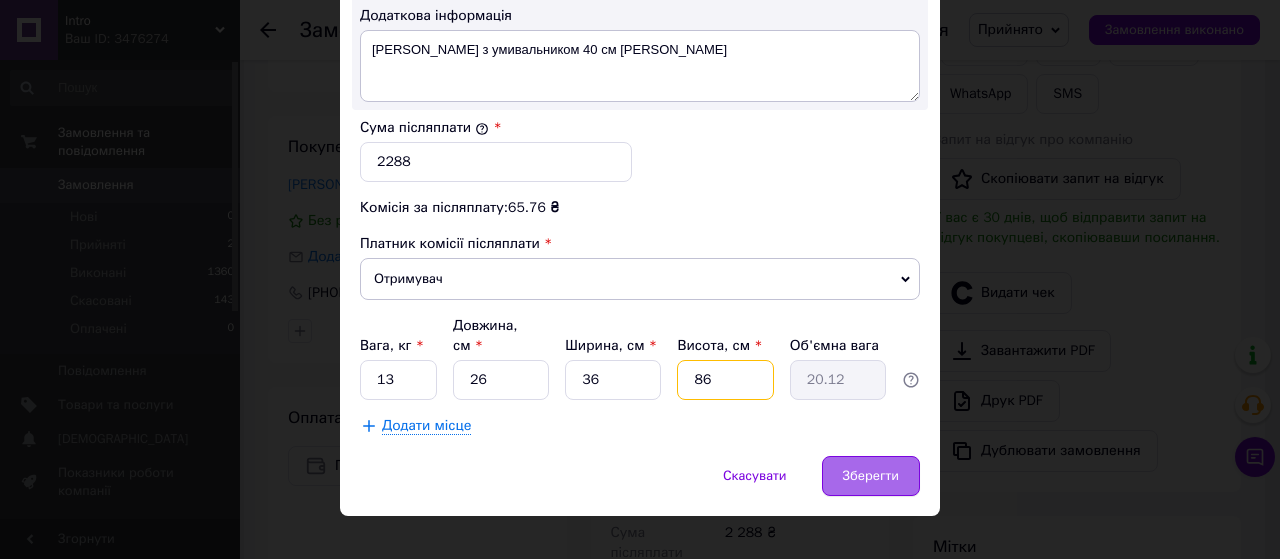 type on "86" 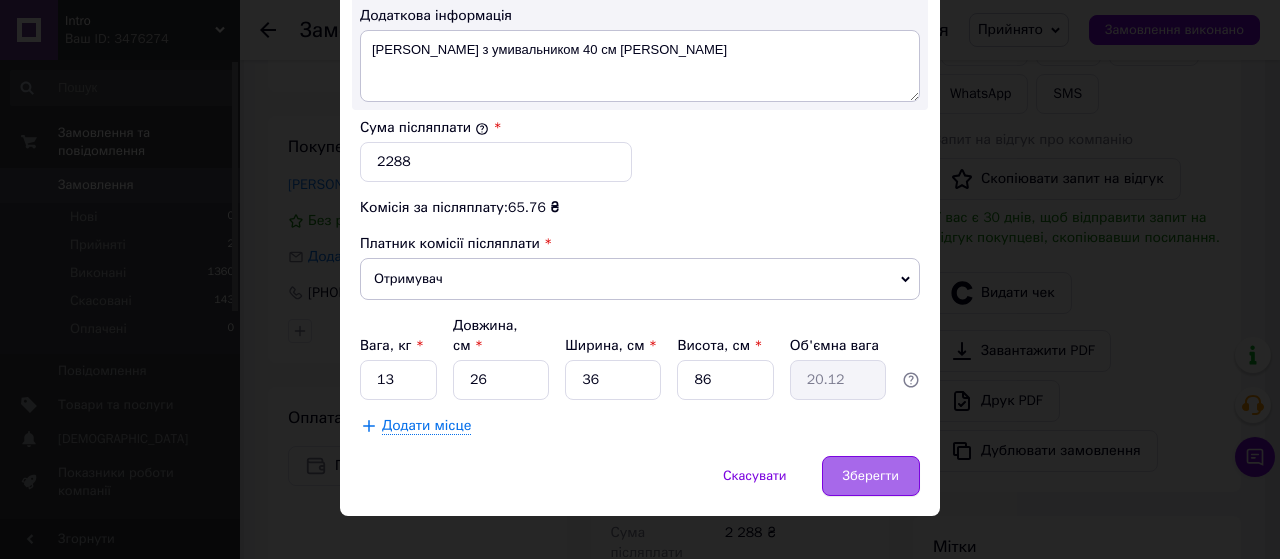 click on "Зберегти" at bounding box center (871, 476) 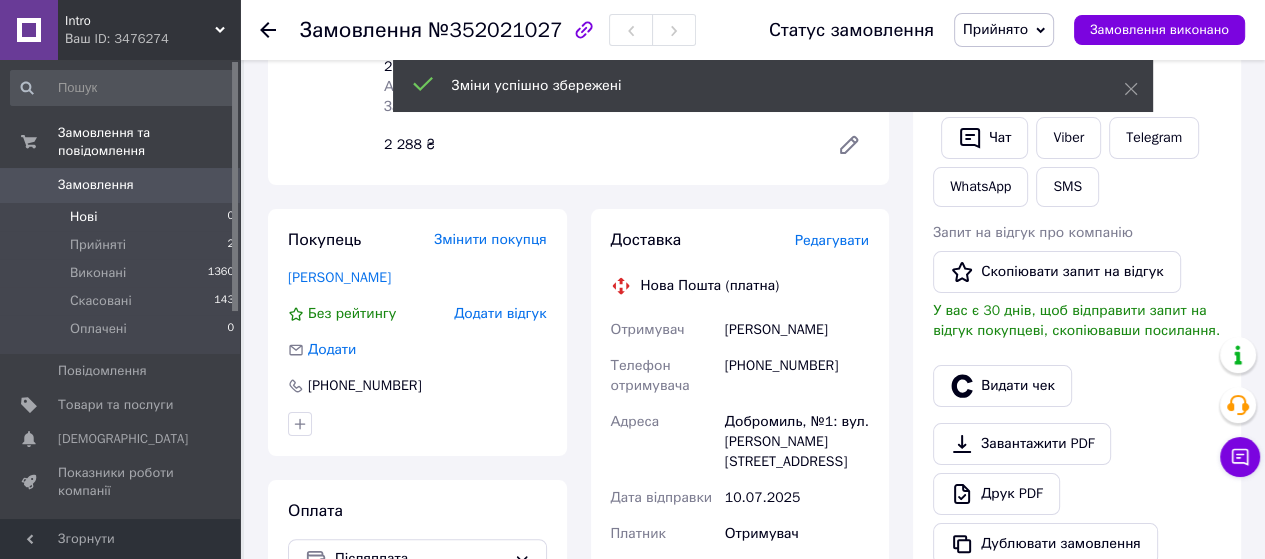 scroll, scrollTop: 0, scrollLeft: 0, axis: both 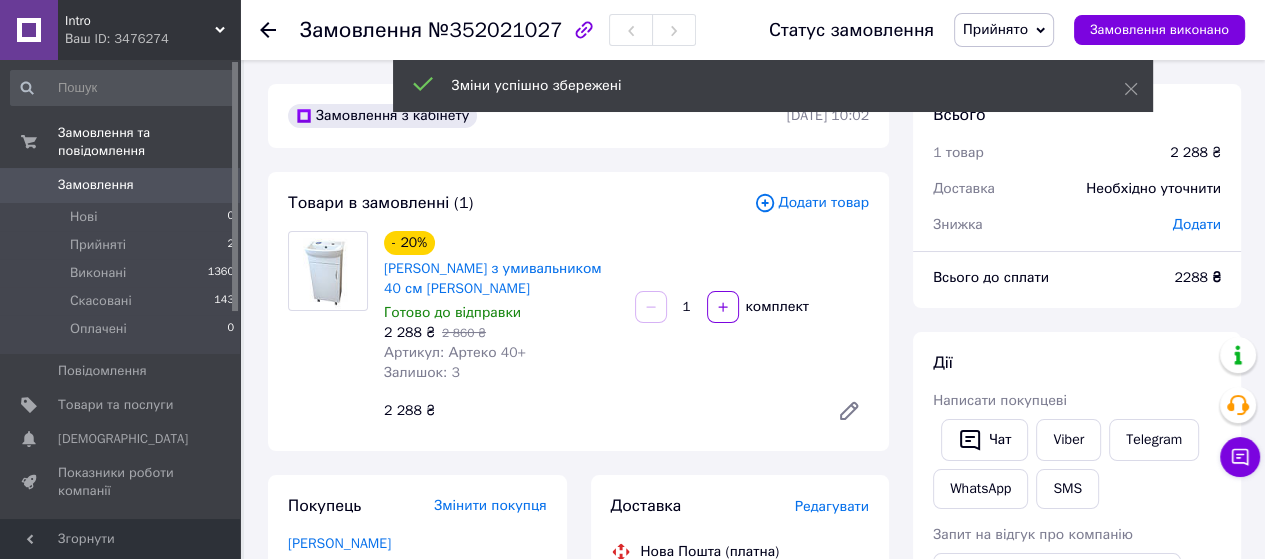 click on "Замовлення" at bounding box center (96, 185) 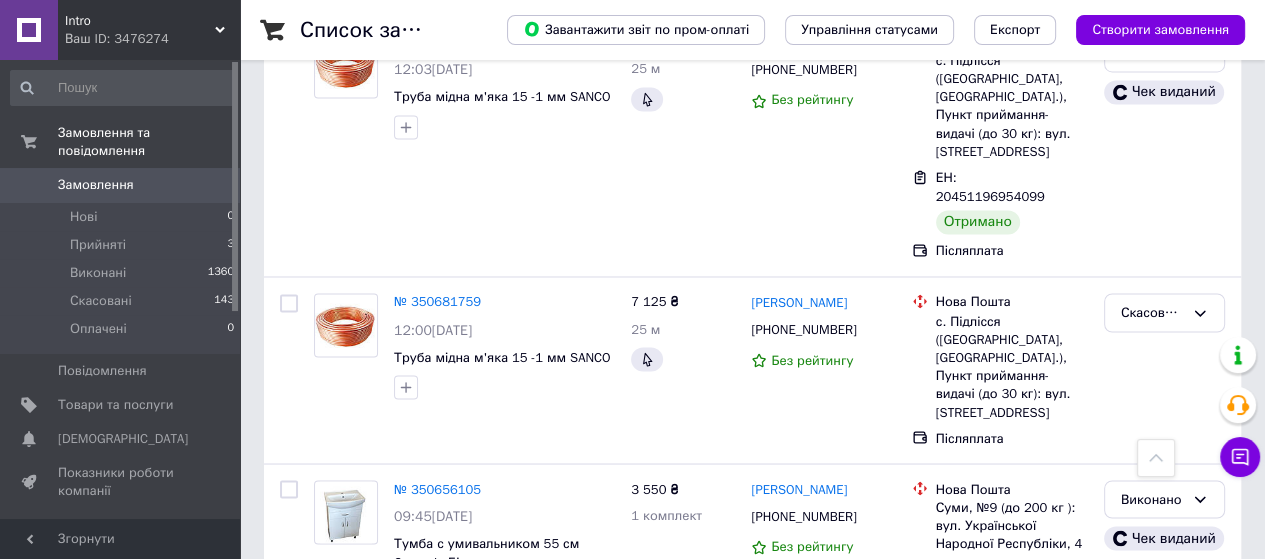 scroll, scrollTop: 15400, scrollLeft: 0, axis: vertical 